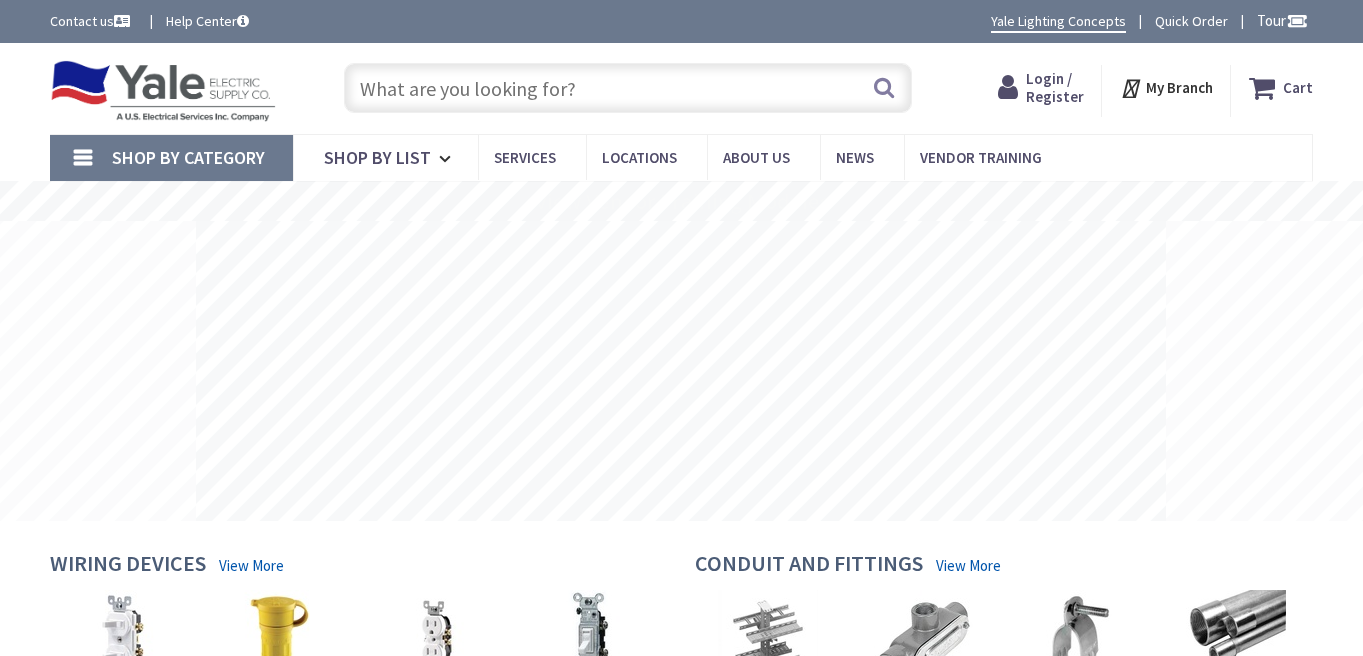 scroll, scrollTop: 0, scrollLeft: 0, axis: both 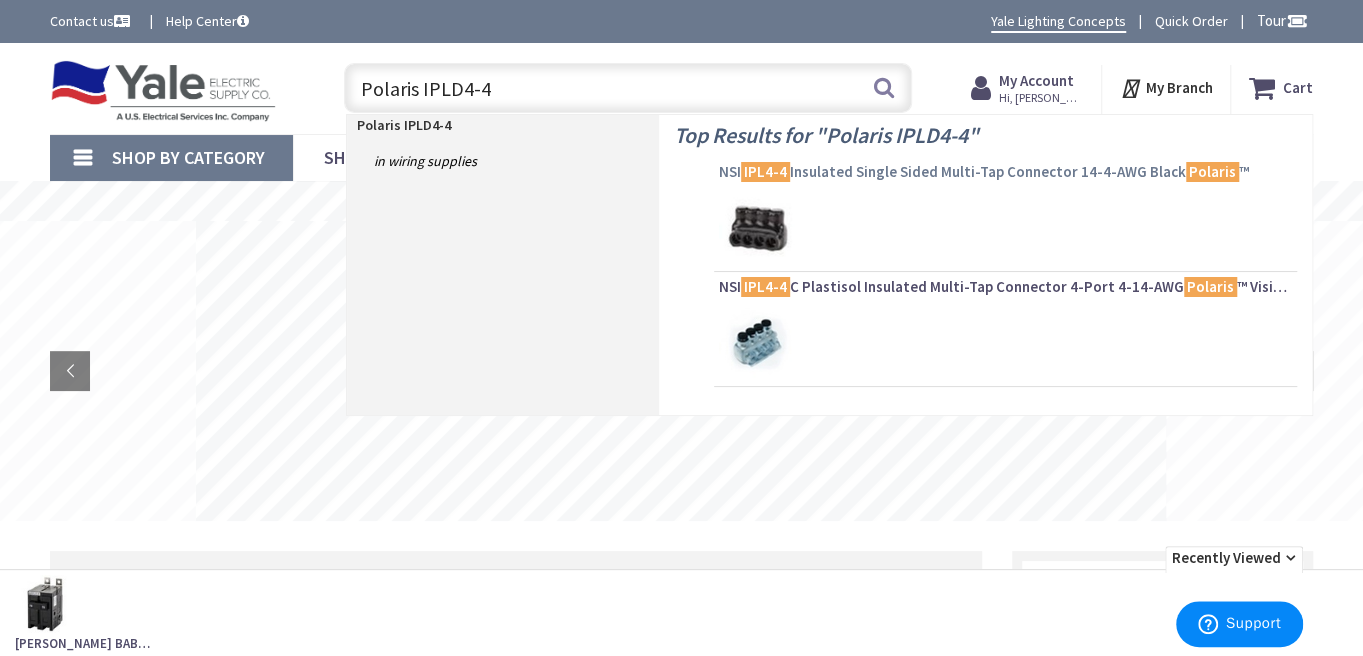 type on "Polaris IPLD4-4" 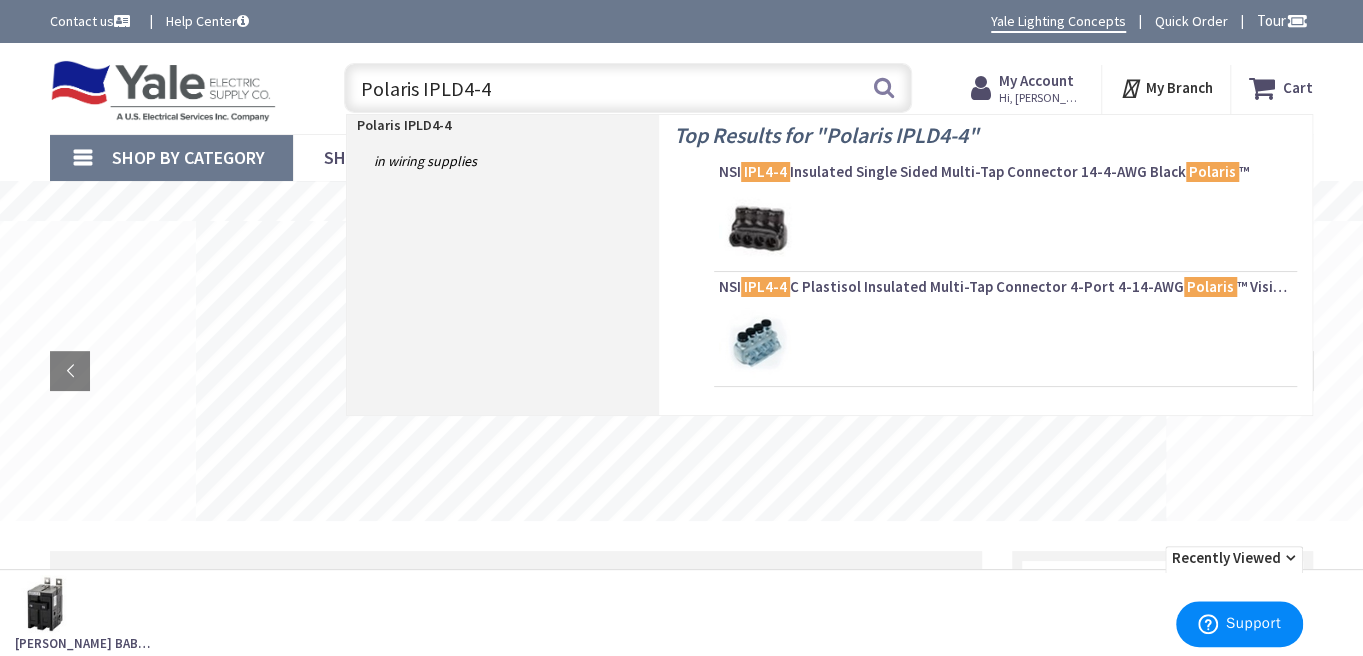 click on "NSI  IPL4-4  Insulated Single Sided Multi-Tap Connector 14-4-AWG Black  Polaris ™" at bounding box center [1005, 172] 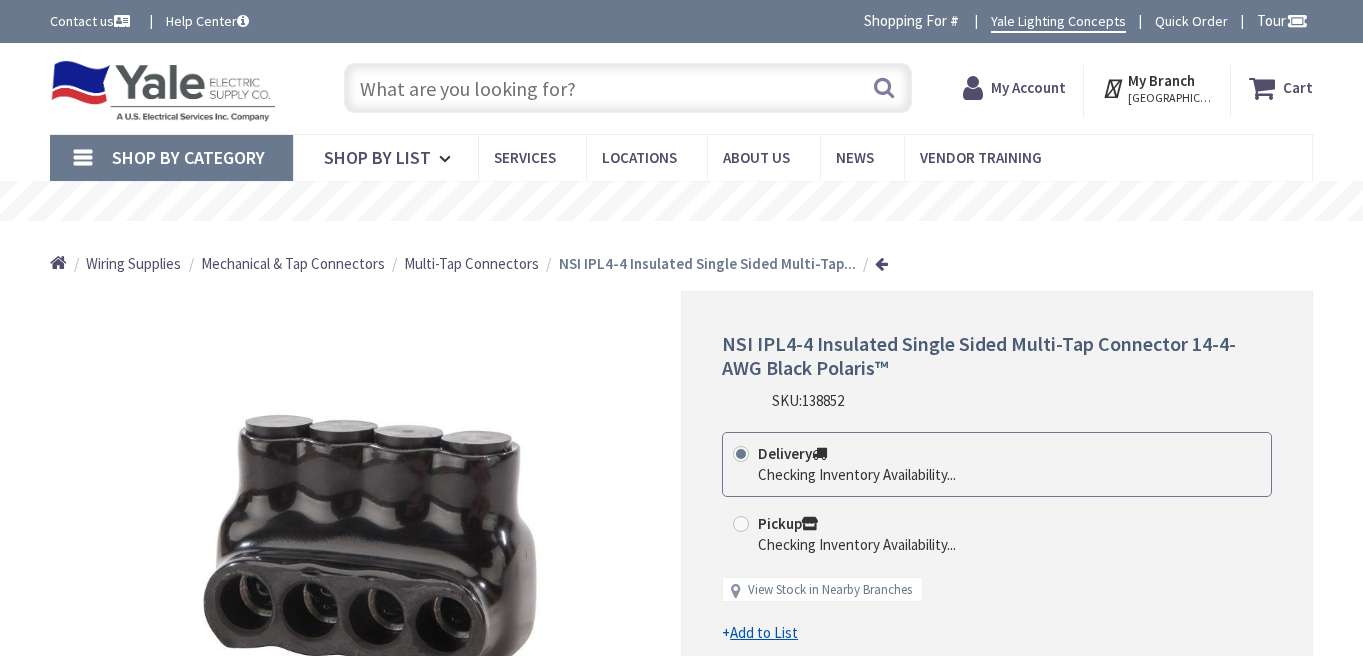 scroll, scrollTop: 0, scrollLeft: 0, axis: both 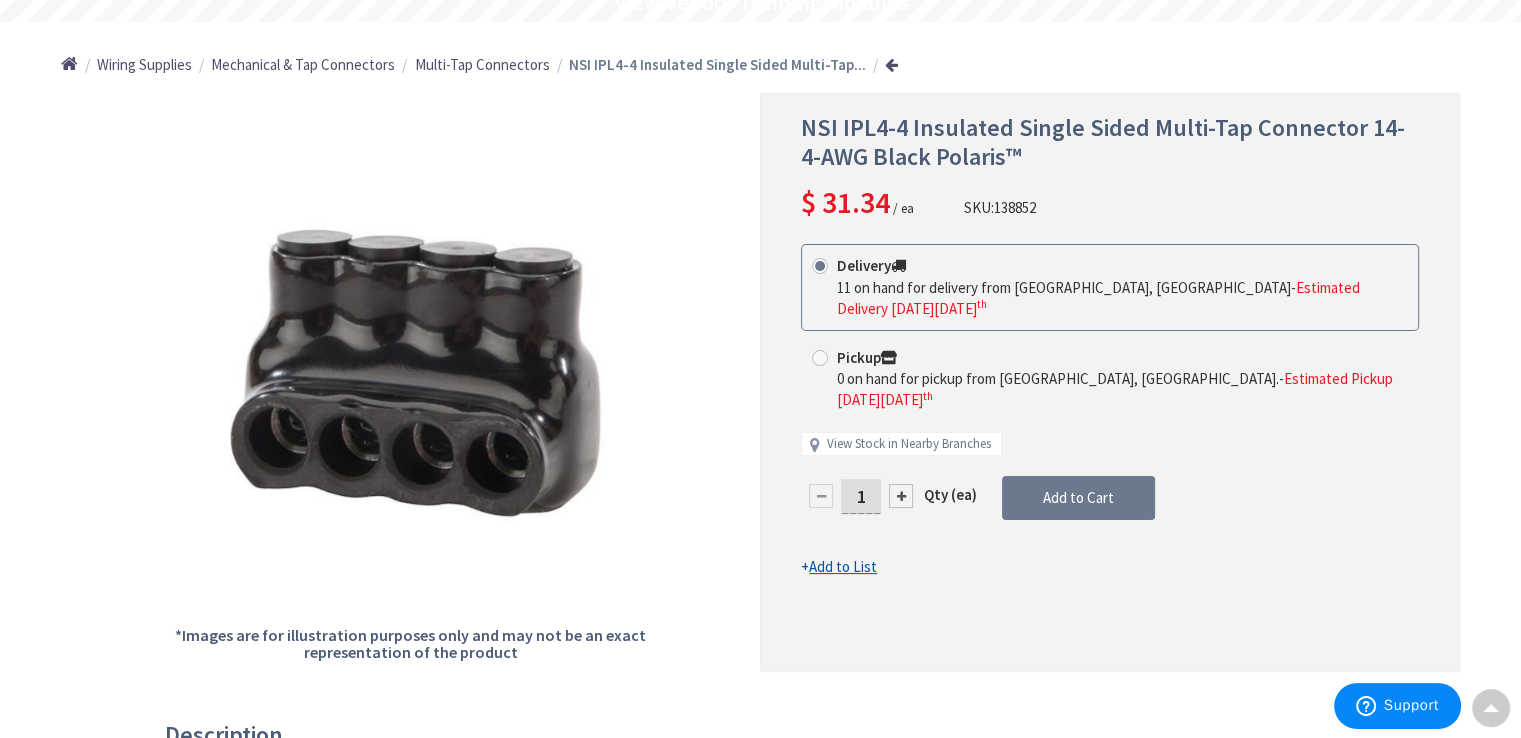 click on "*Images are for illustration purposes only and may not be an exact representation of the product" at bounding box center (411, 382) 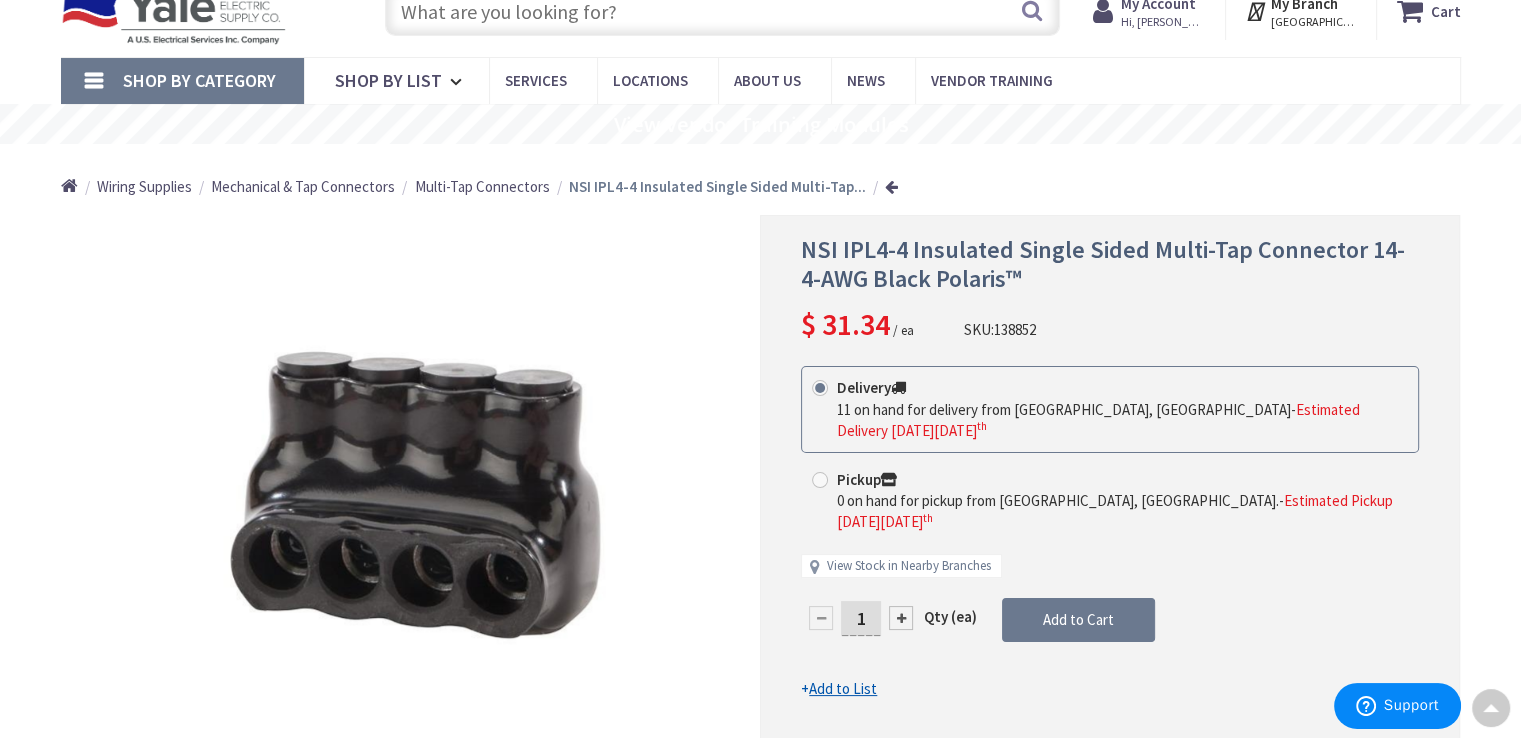 scroll, scrollTop: 0, scrollLeft: 0, axis: both 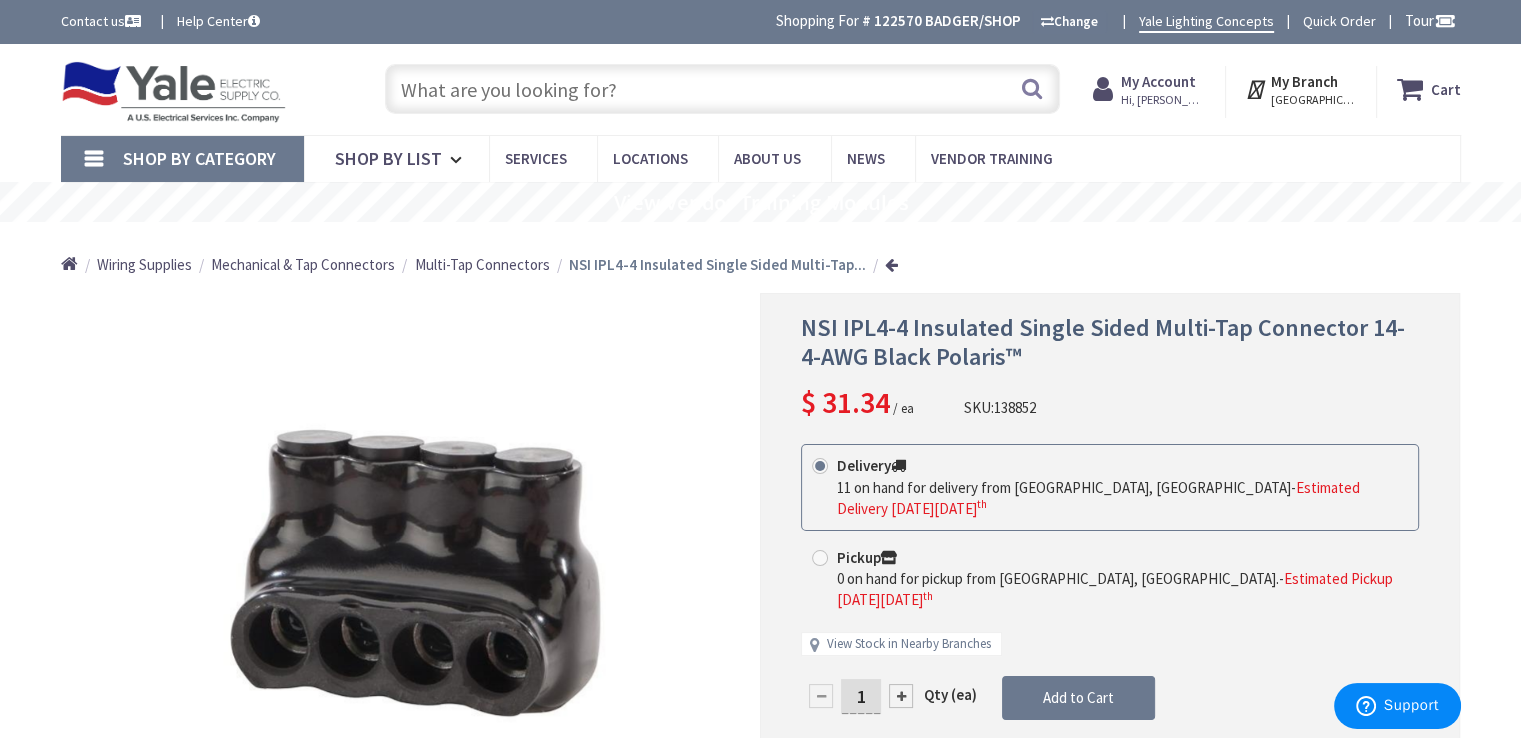click at bounding box center [722, 89] 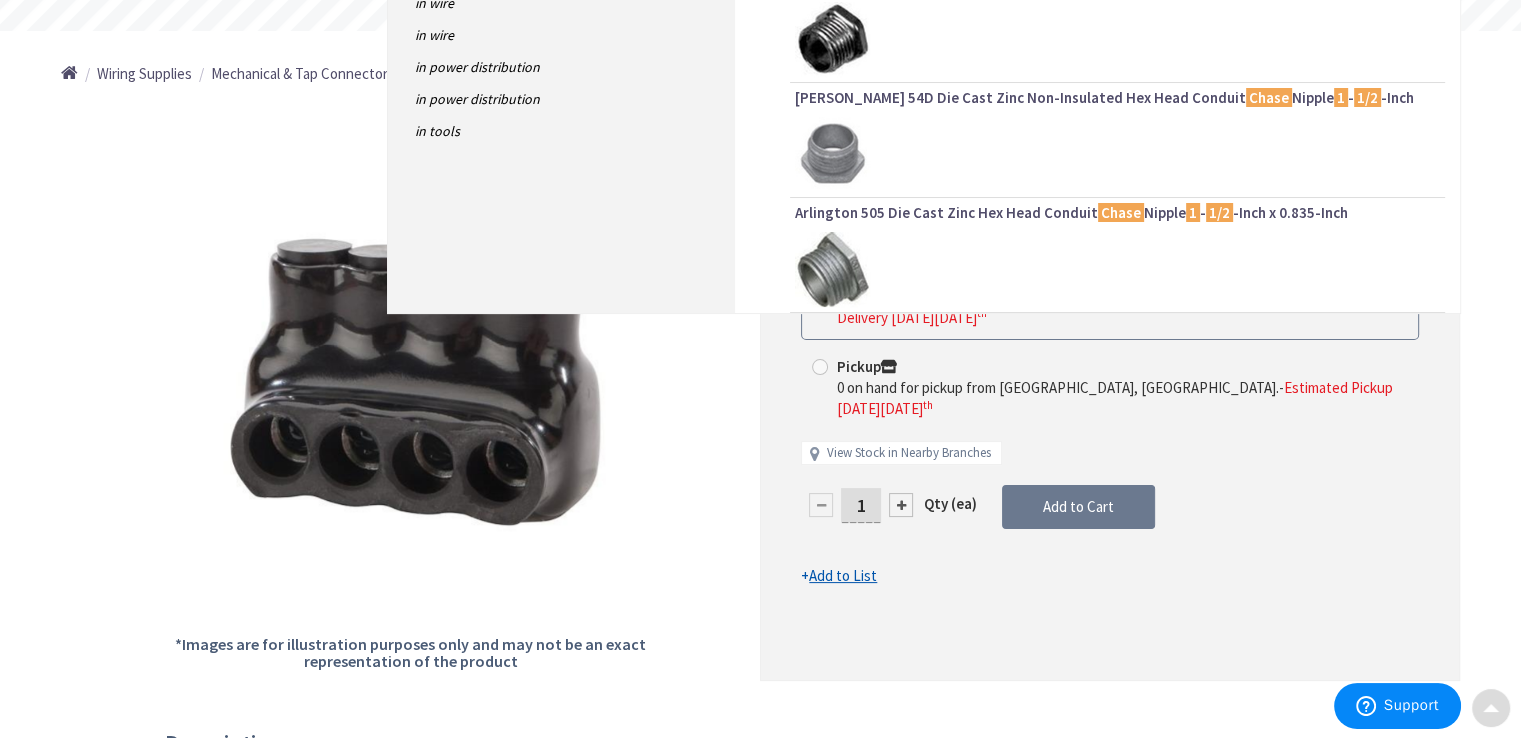 scroll, scrollTop: 0, scrollLeft: 0, axis: both 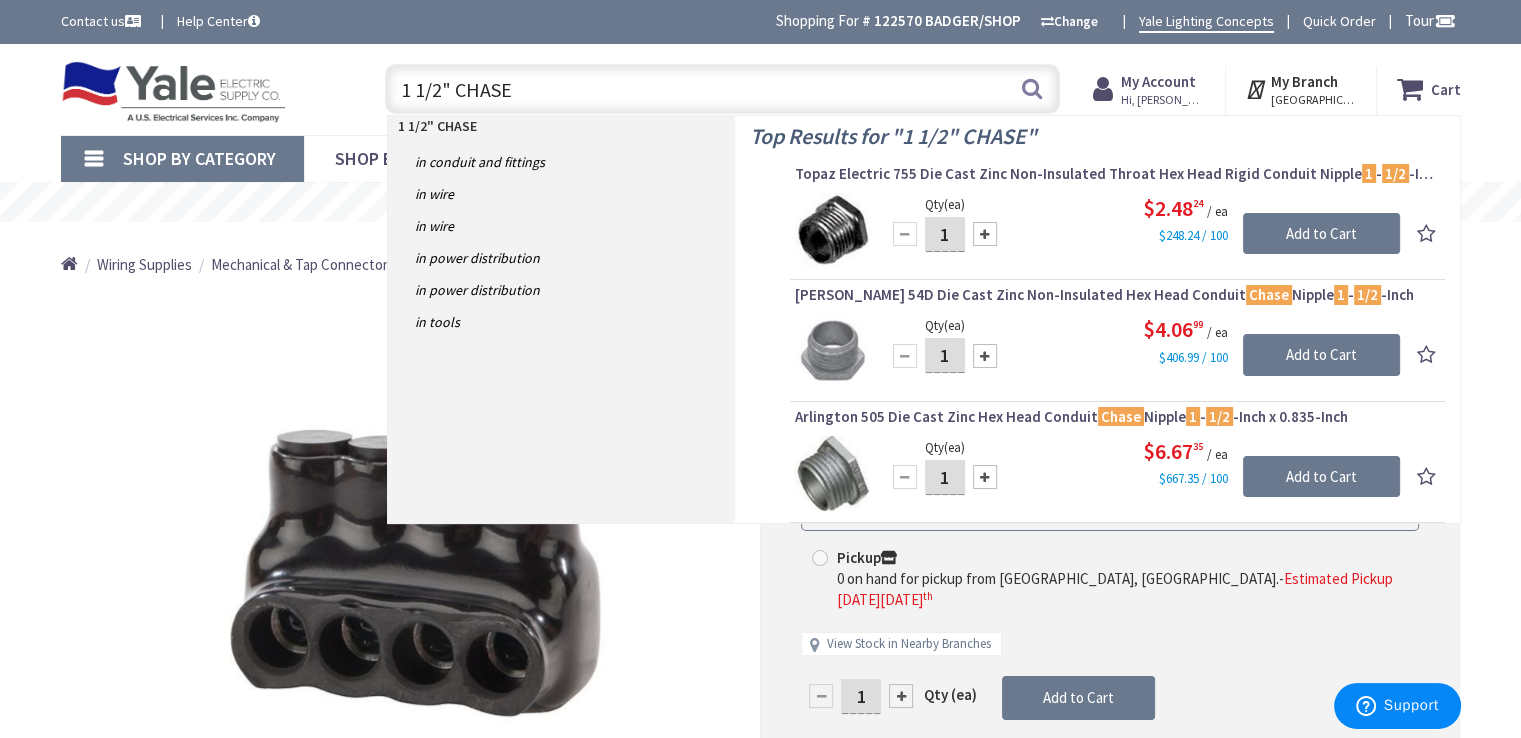 drag, startPoint x: 688, startPoint y: 87, endPoint x: 457, endPoint y: 89, distance: 231.00865 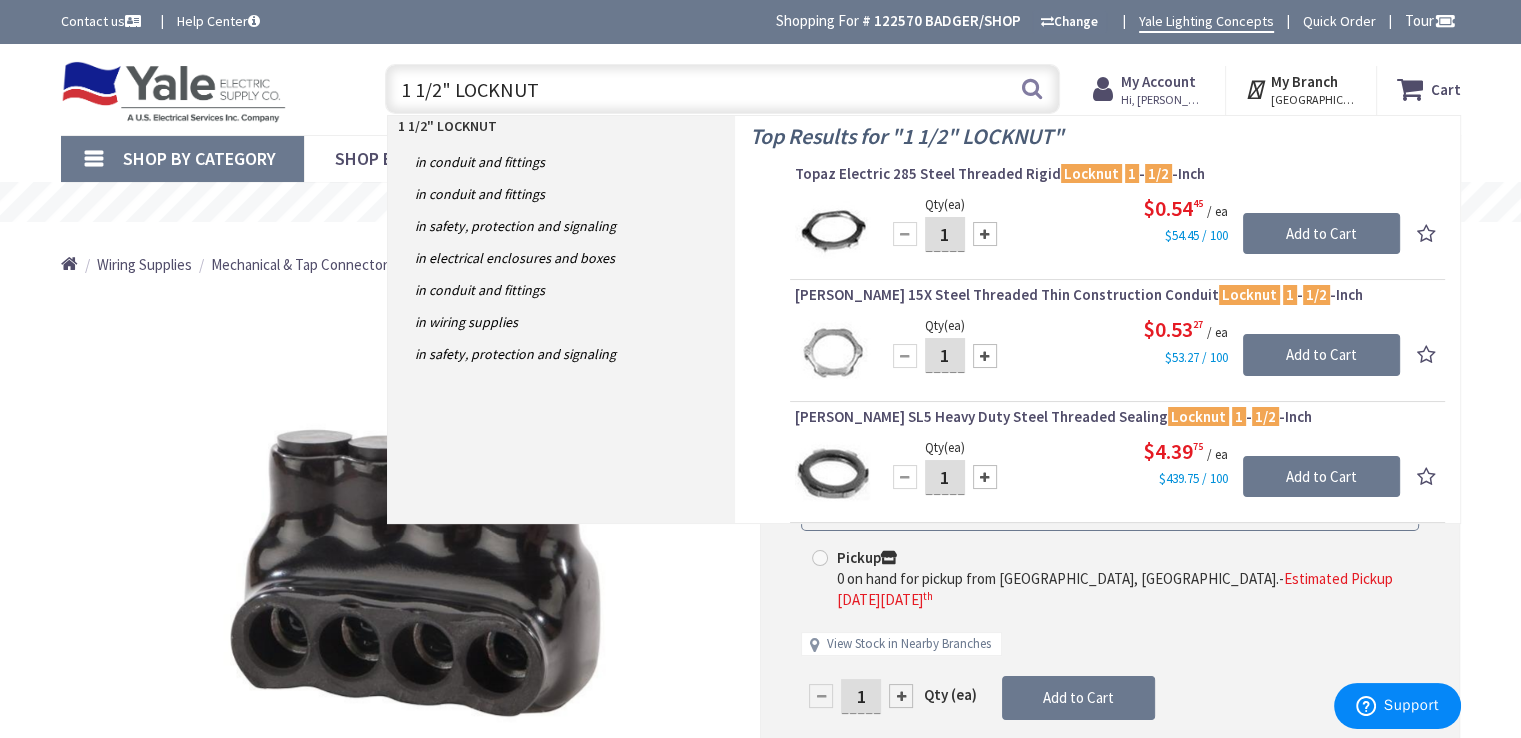 click on "1 1/2" LOCKNUT" at bounding box center (722, 89) 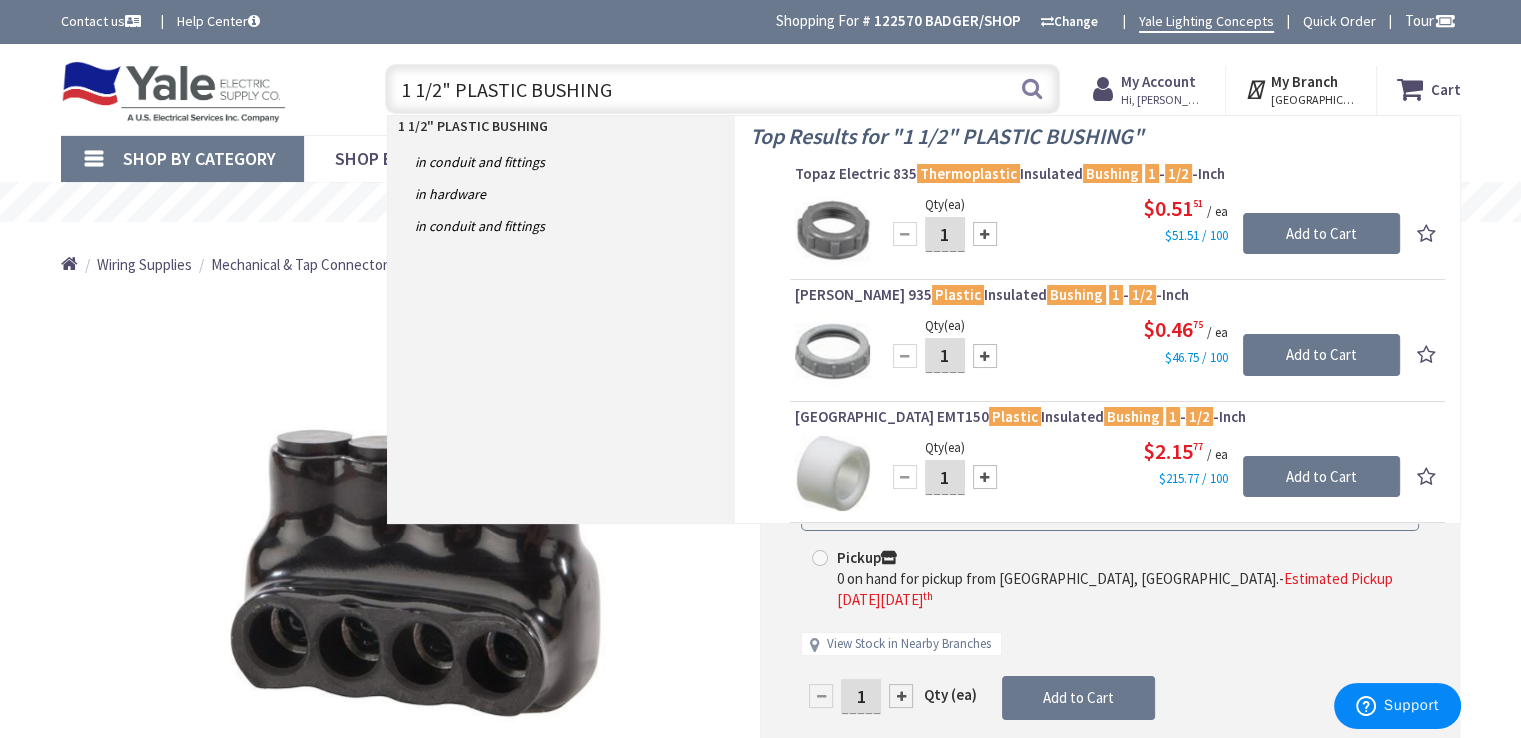 drag, startPoint x: 623, startPoint y: 82, endPoint x: 360, endPoint y: 101, distance: 263.68542 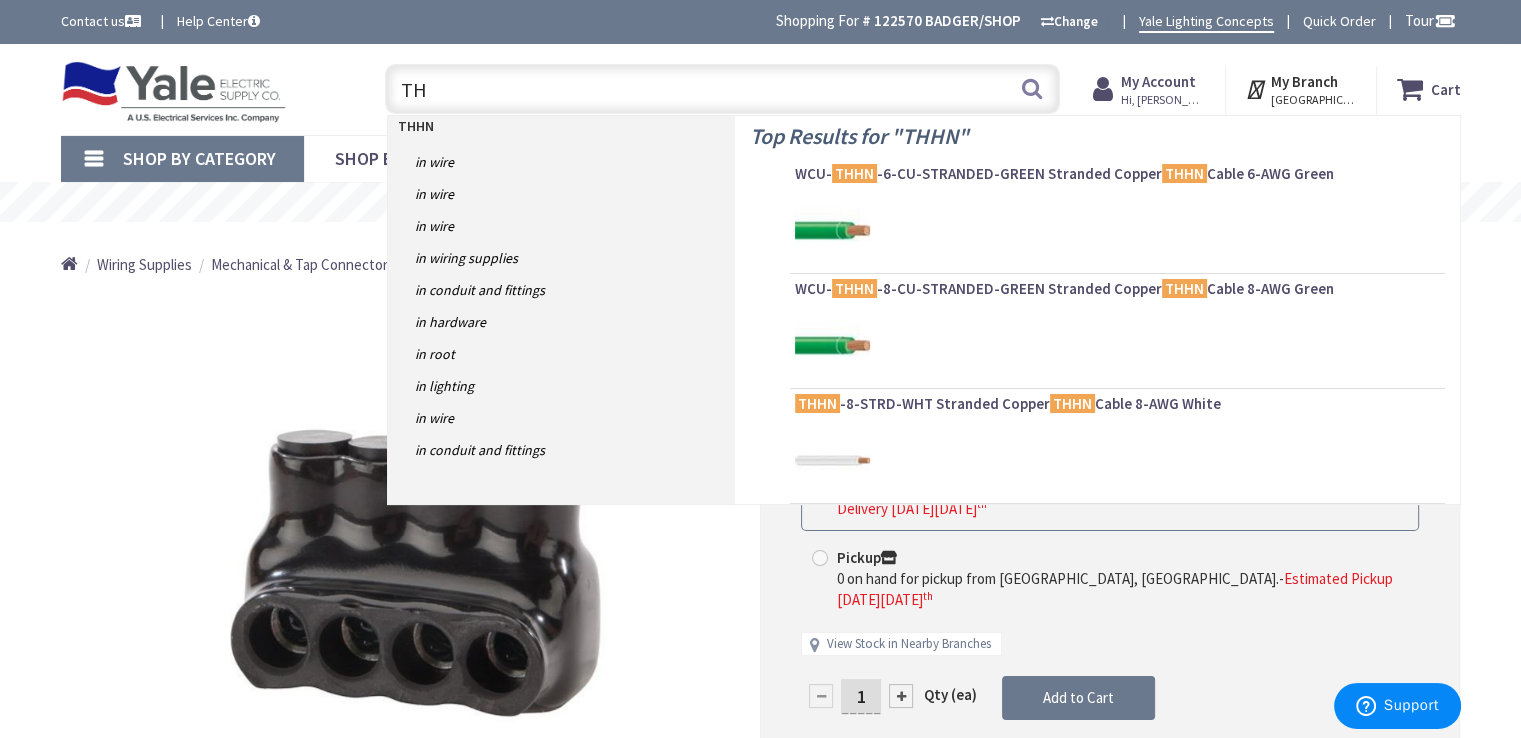 type on "T" 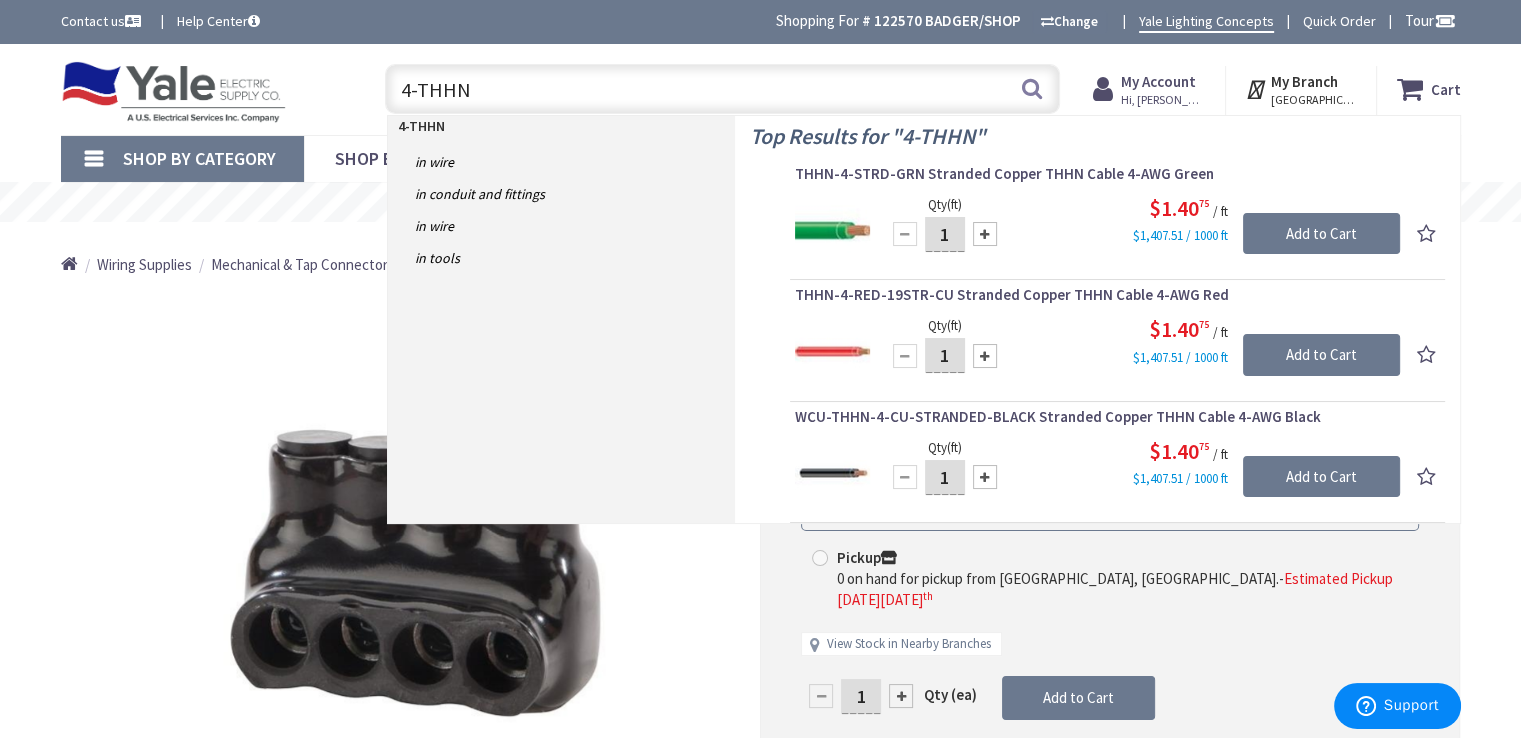 click on "4-THHN" at bounding box center [722, 89] 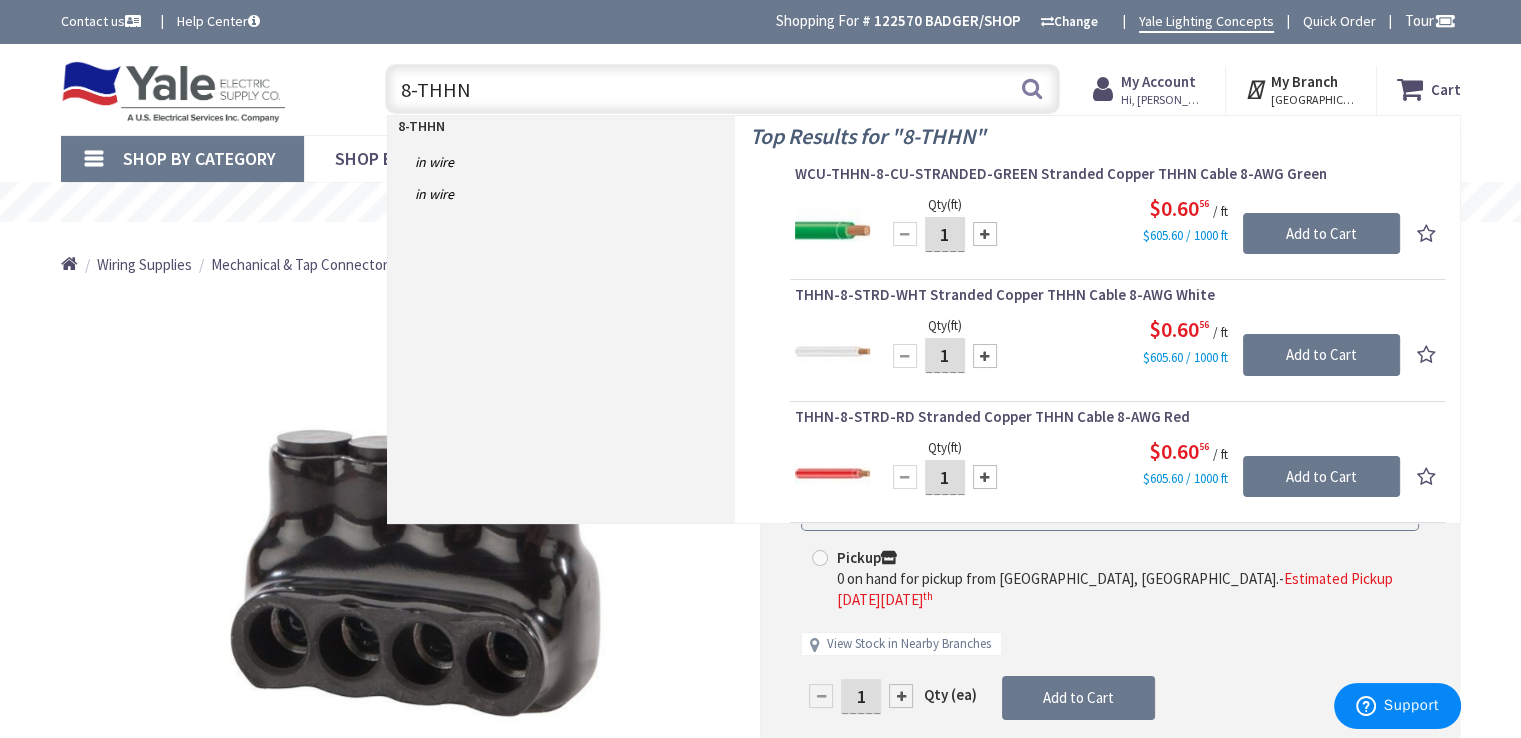 drag, startPoint x: 572, startPoint y: 85, endPoint x: 209, endPoint y: 73, distance: 363.1983 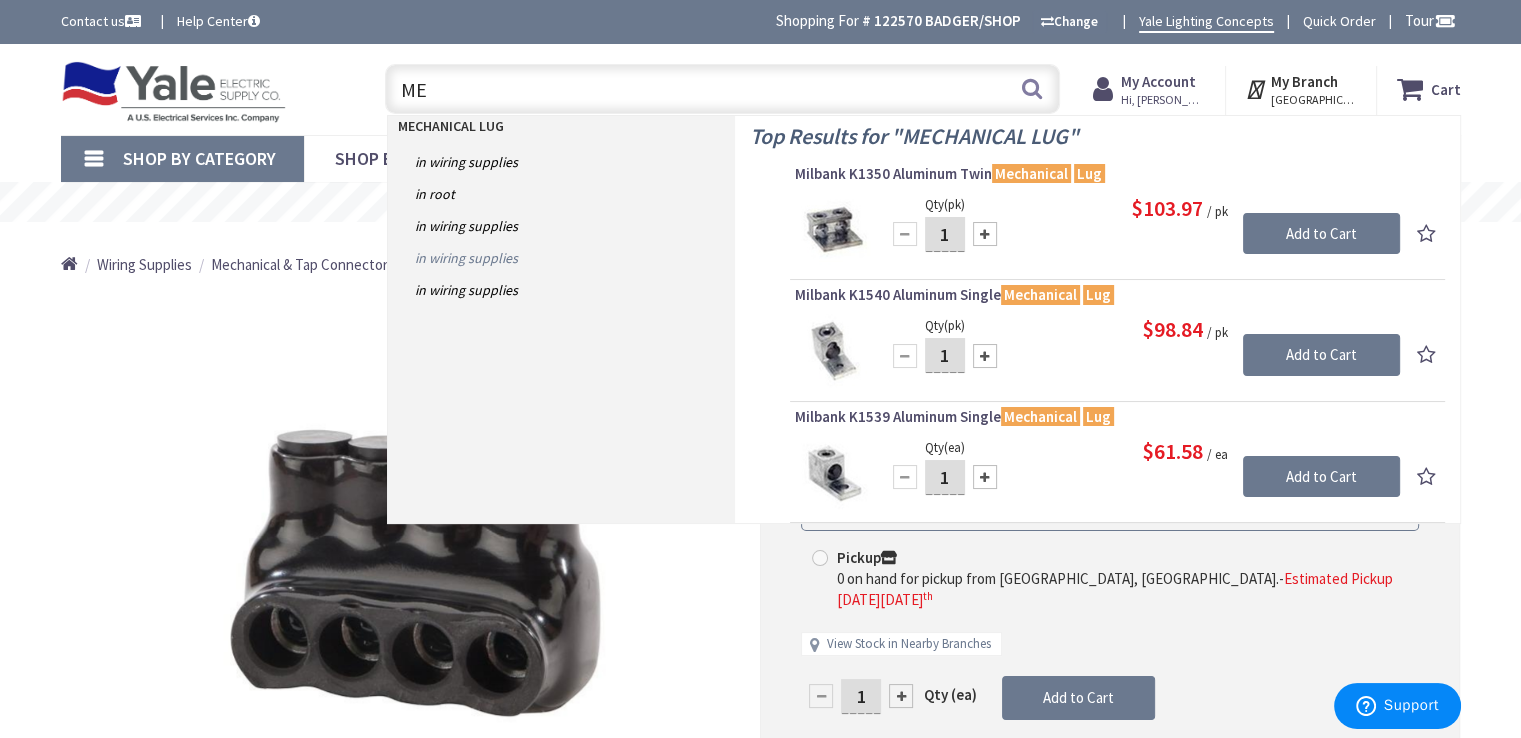 type on "M" 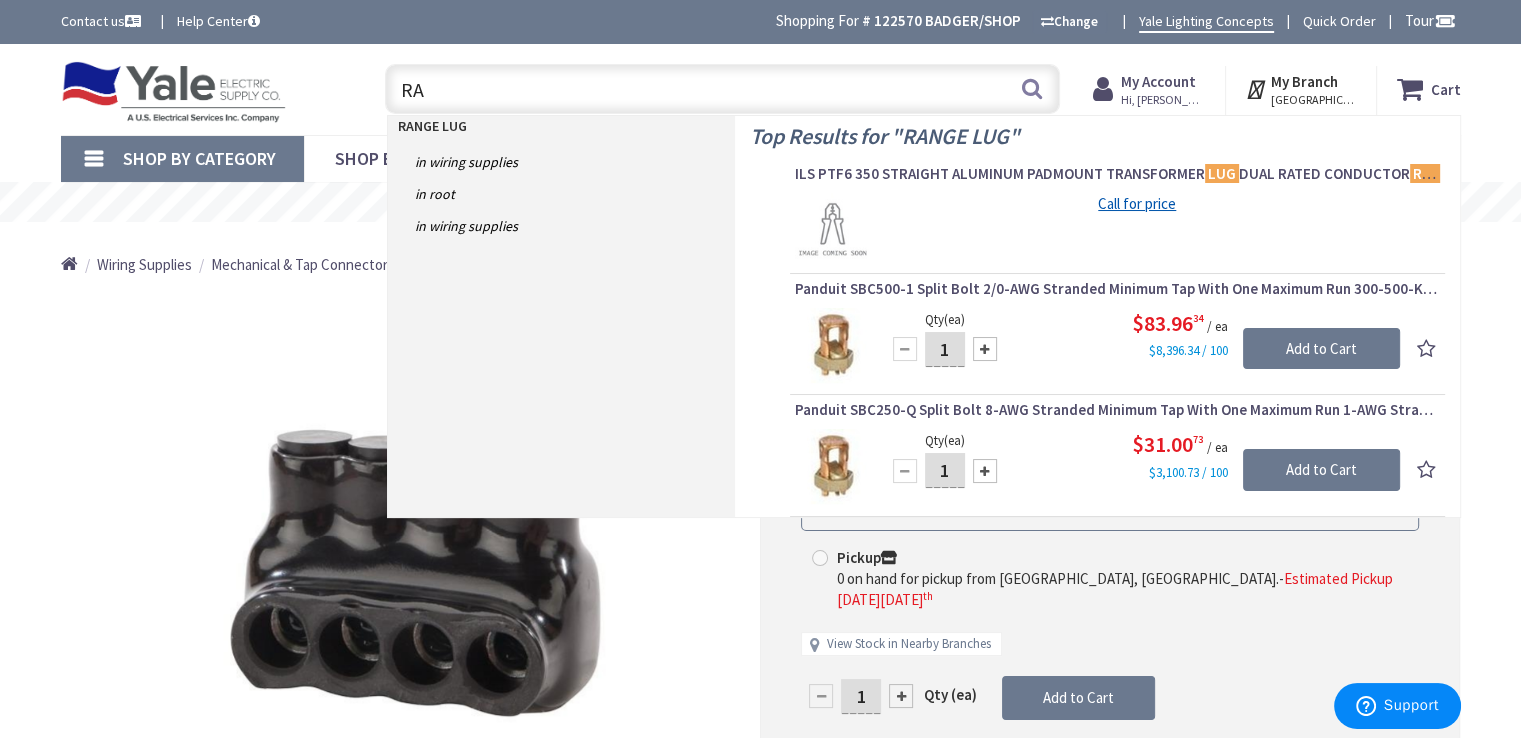 type on "R" 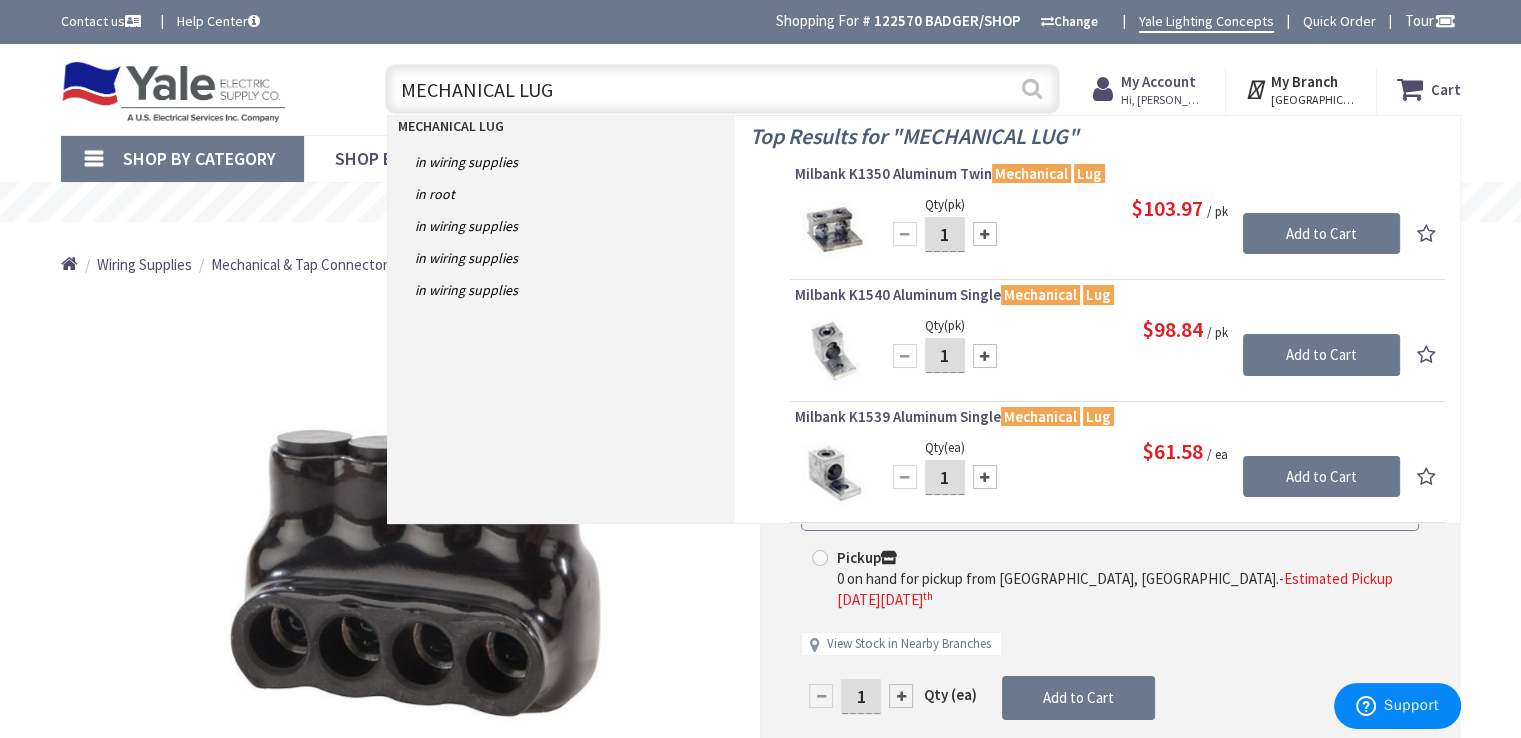 type on "MECHANICAL LUG" 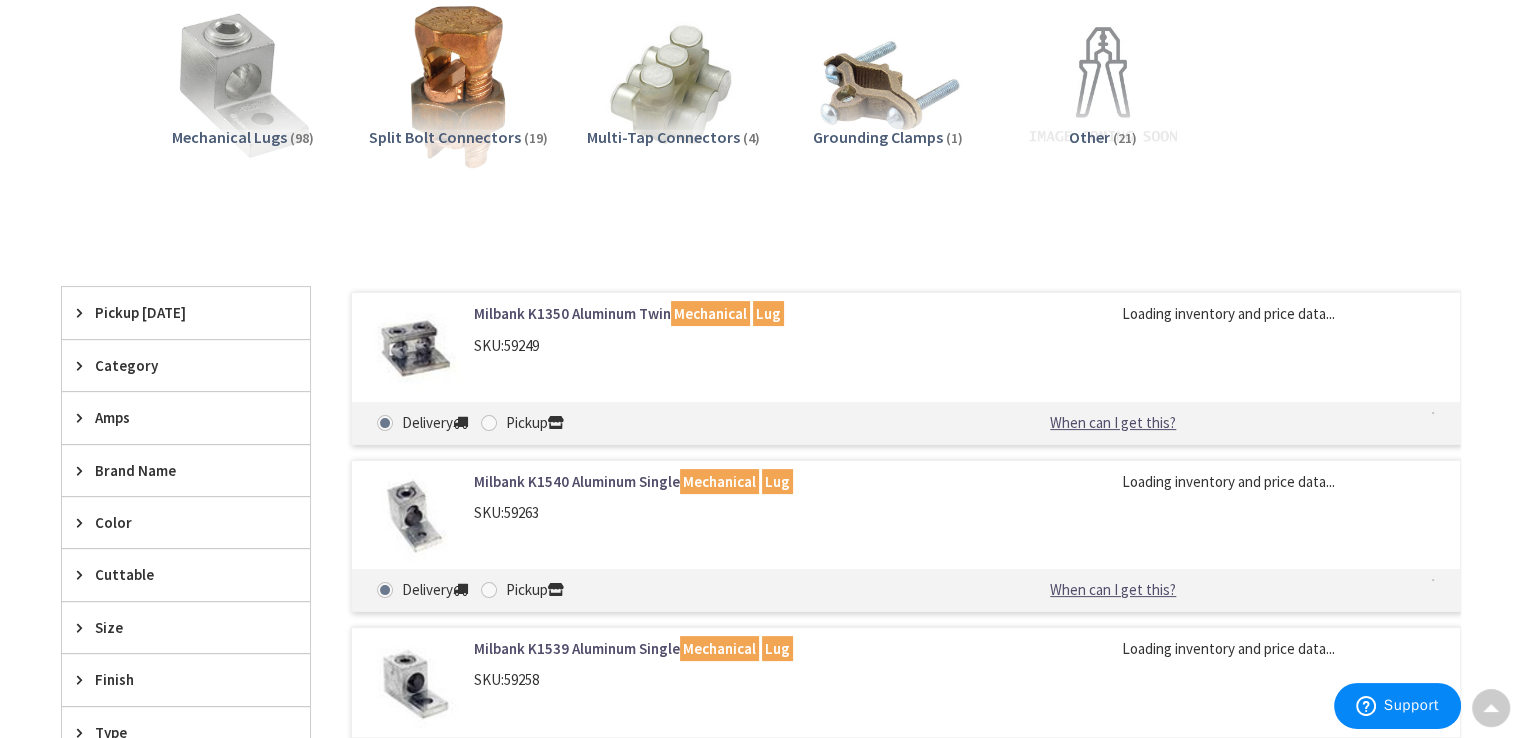 scroll, scrollTop: 500, scrollLeft: 0, axis: vertical 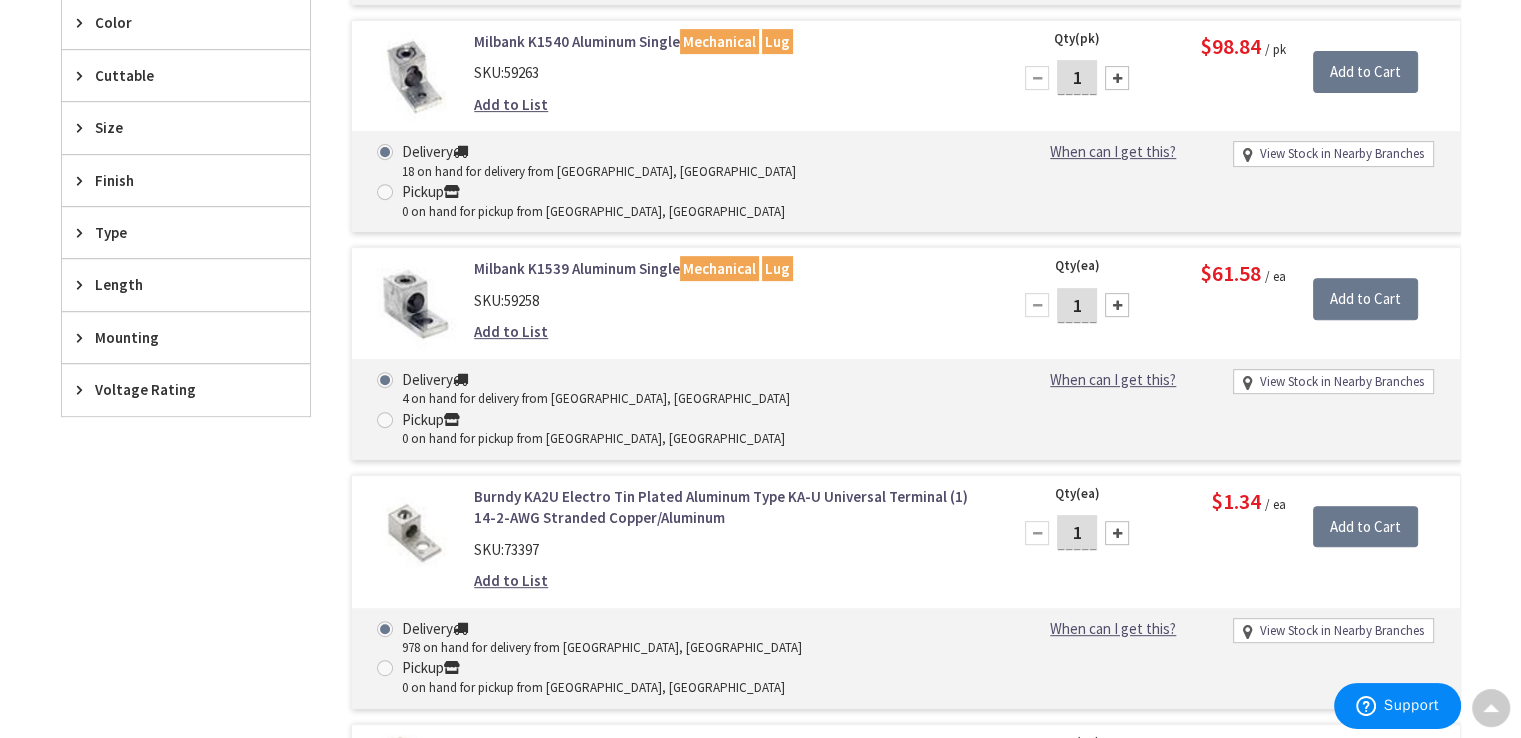 drag, startPoint x: 256, startPoint y: 507, endPoint x: 294, endPoint y: 445, distance: 72.718636 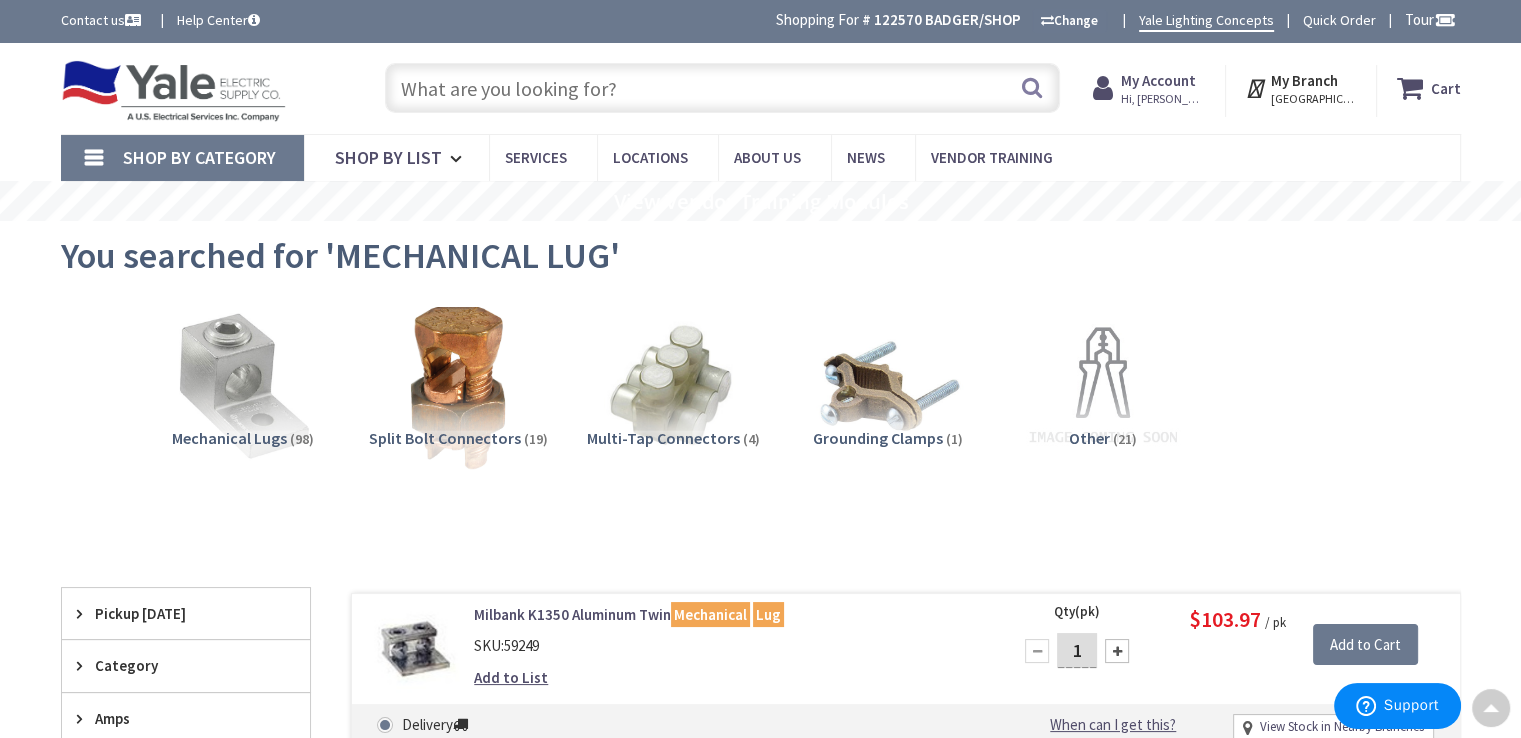scroll, scrollTop: 0, scrollLeft: 0, axis: both 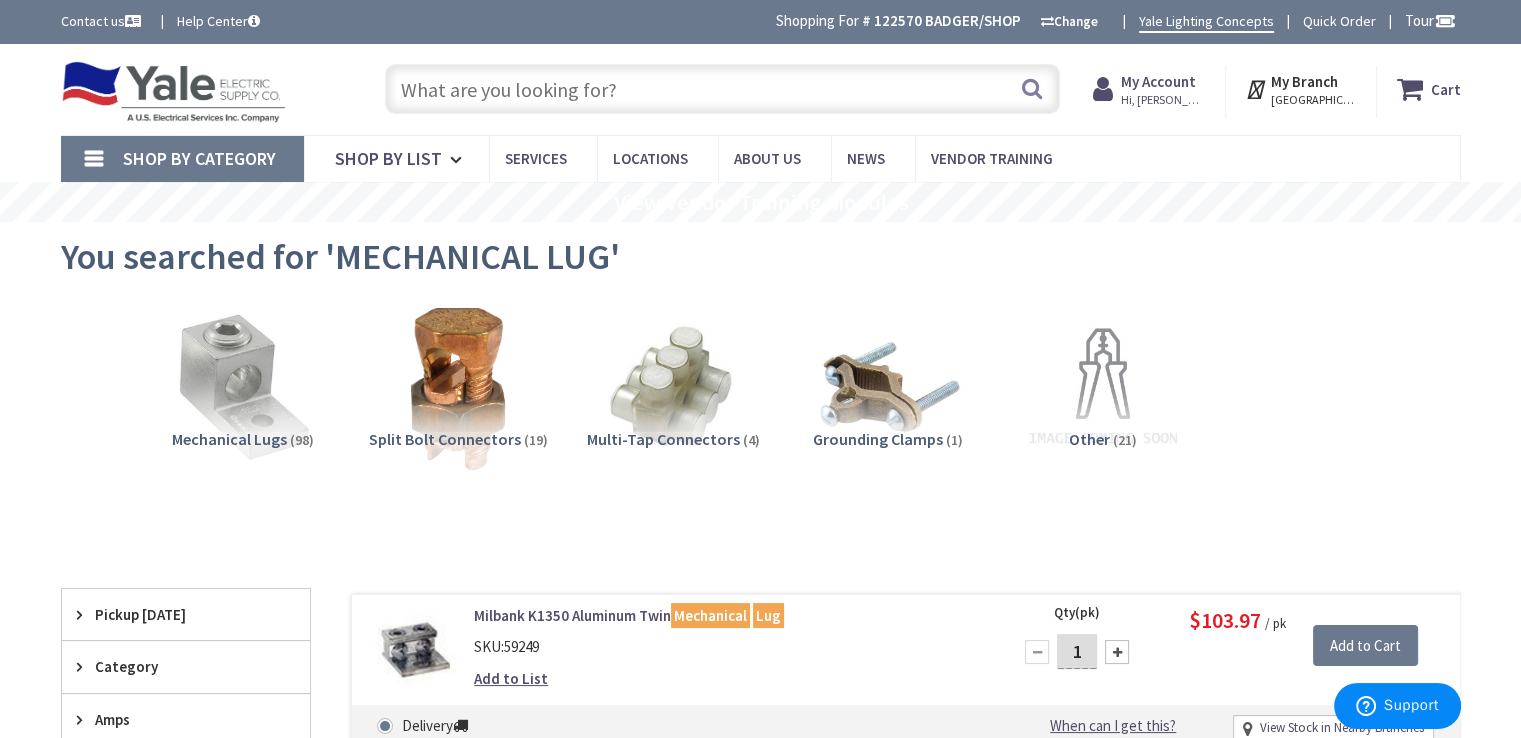 click at bounding box center (722, 89) 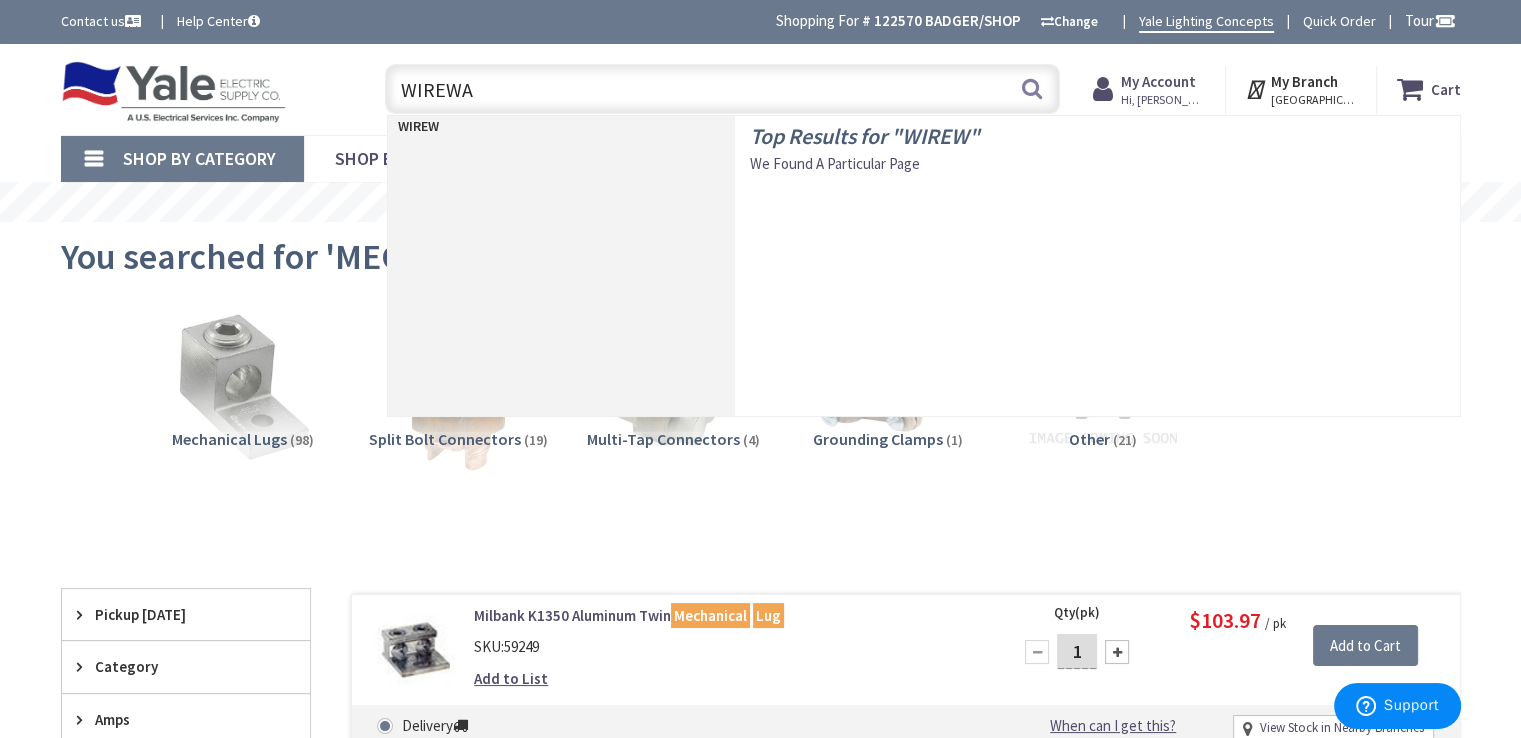 type on "WIREWAY" 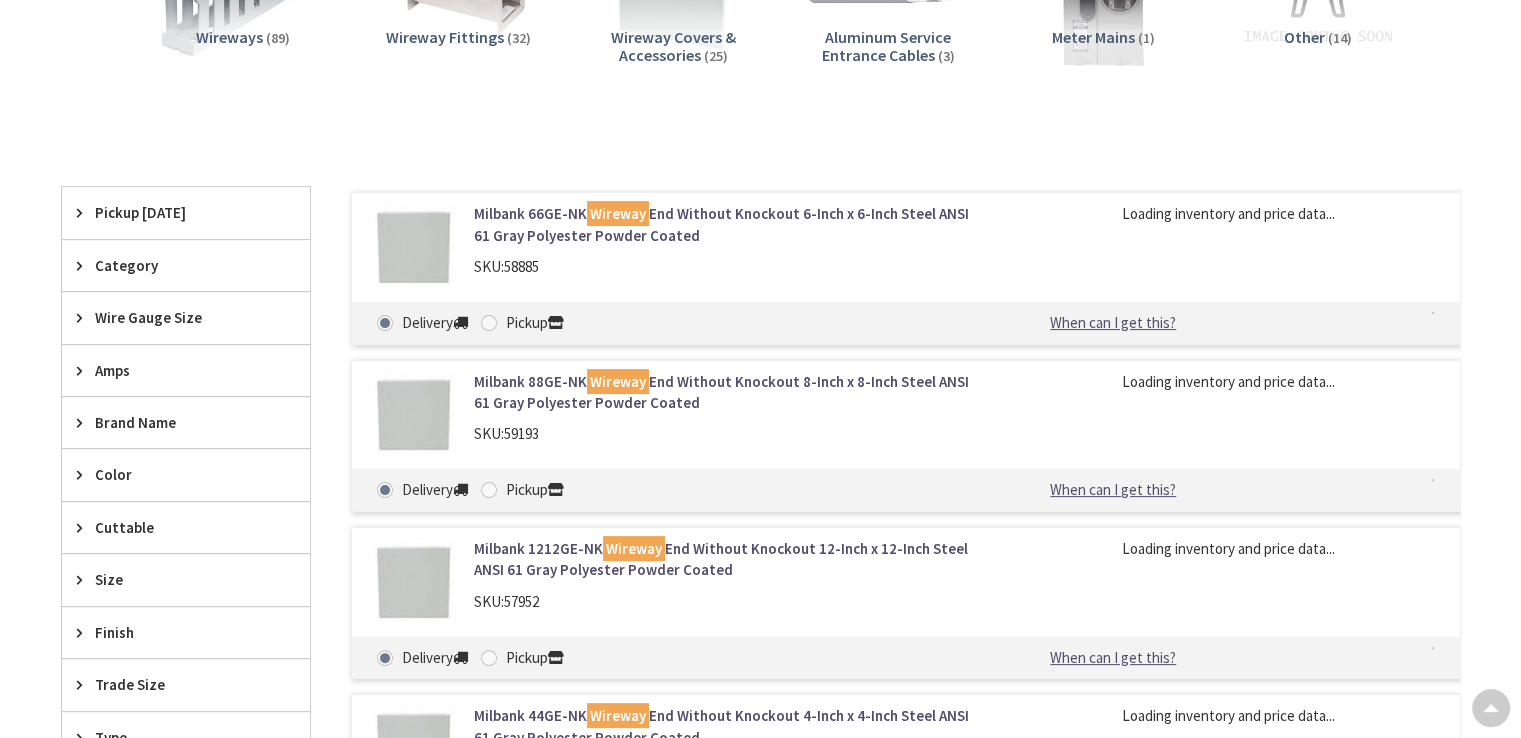 scroll, scrollTop: 400, scrollLeft: 0, axis: vertical 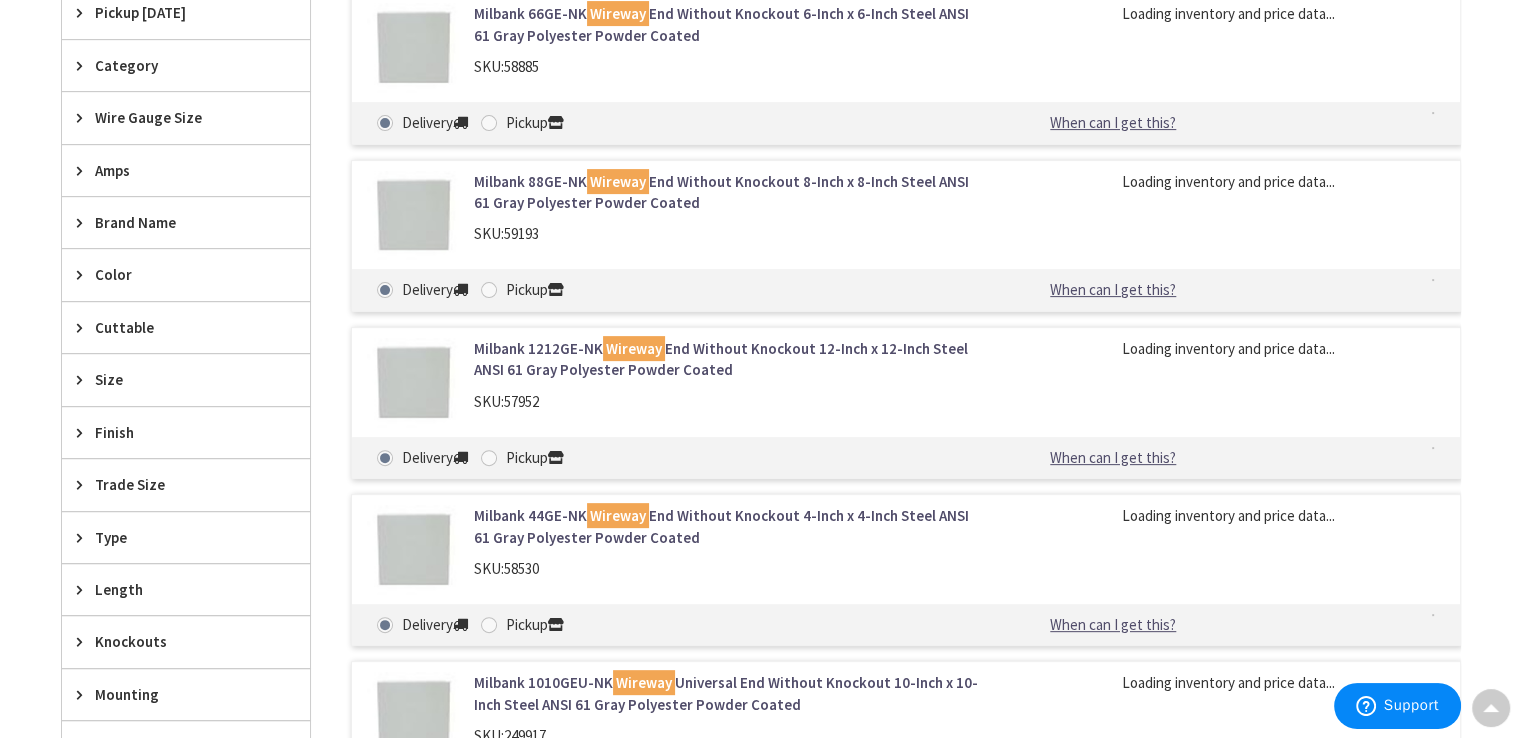 click on "Size" at bounding box center [176, 379] 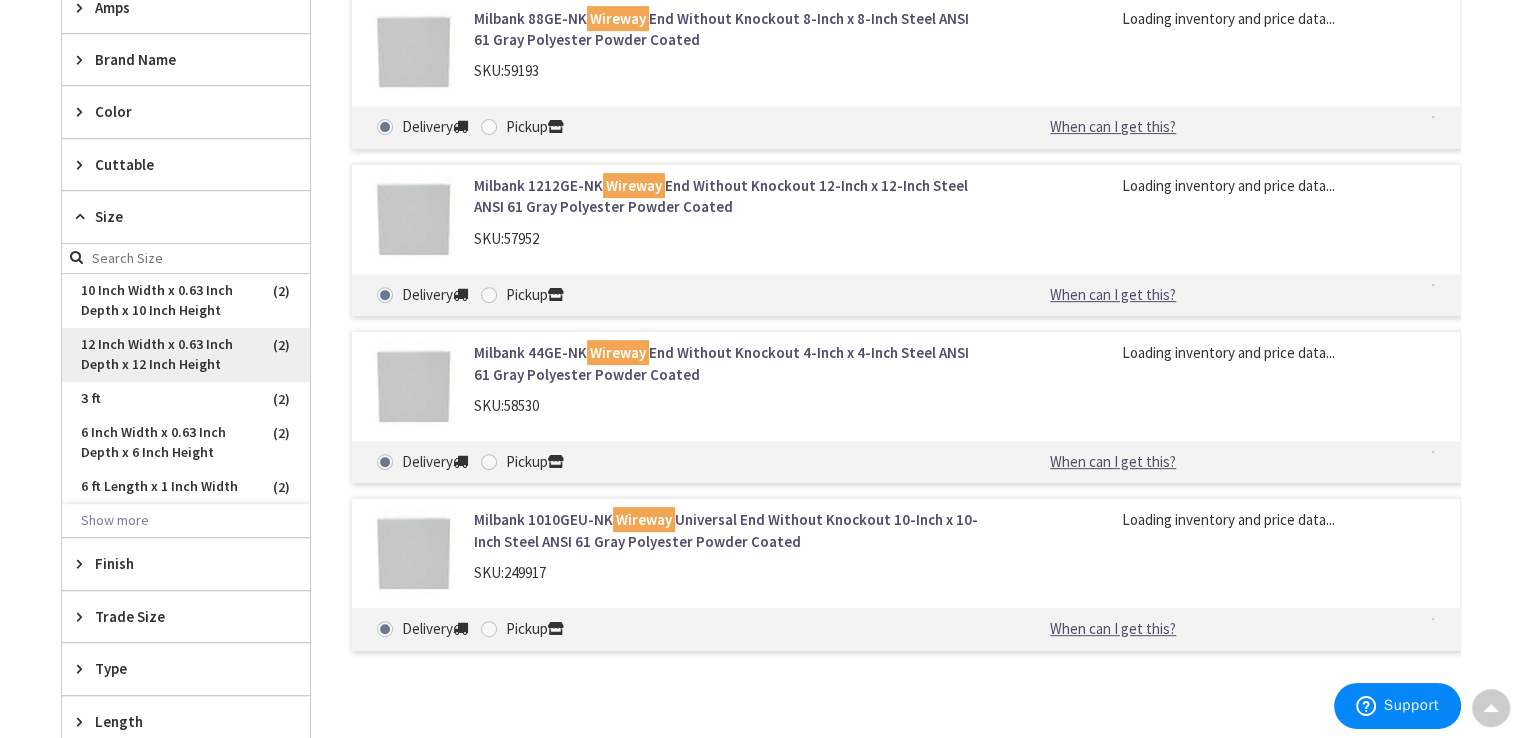 scroll, scrollTop: 800, scrollLeft: 0, axis: vertical 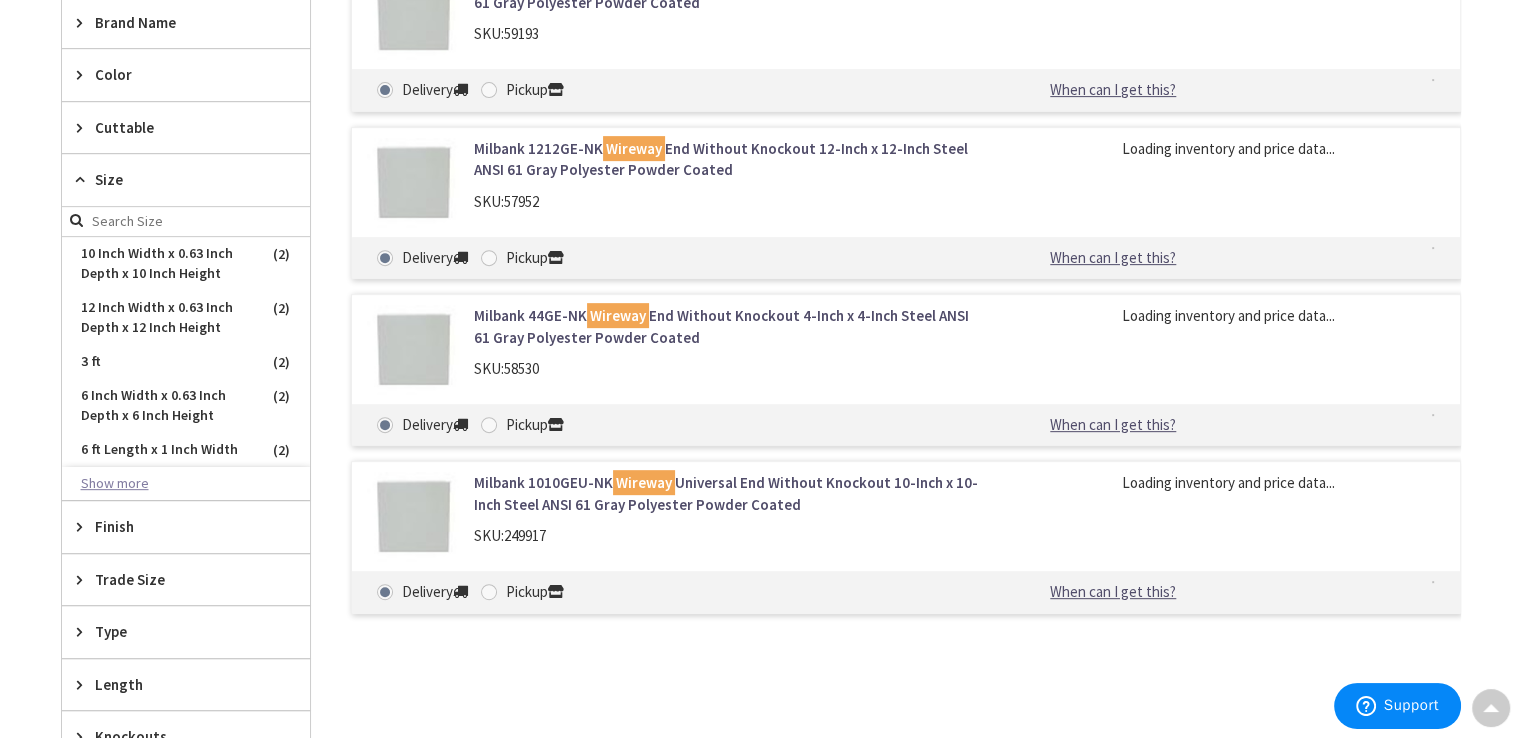 click on "Show more" at bounding box center [186, 484] 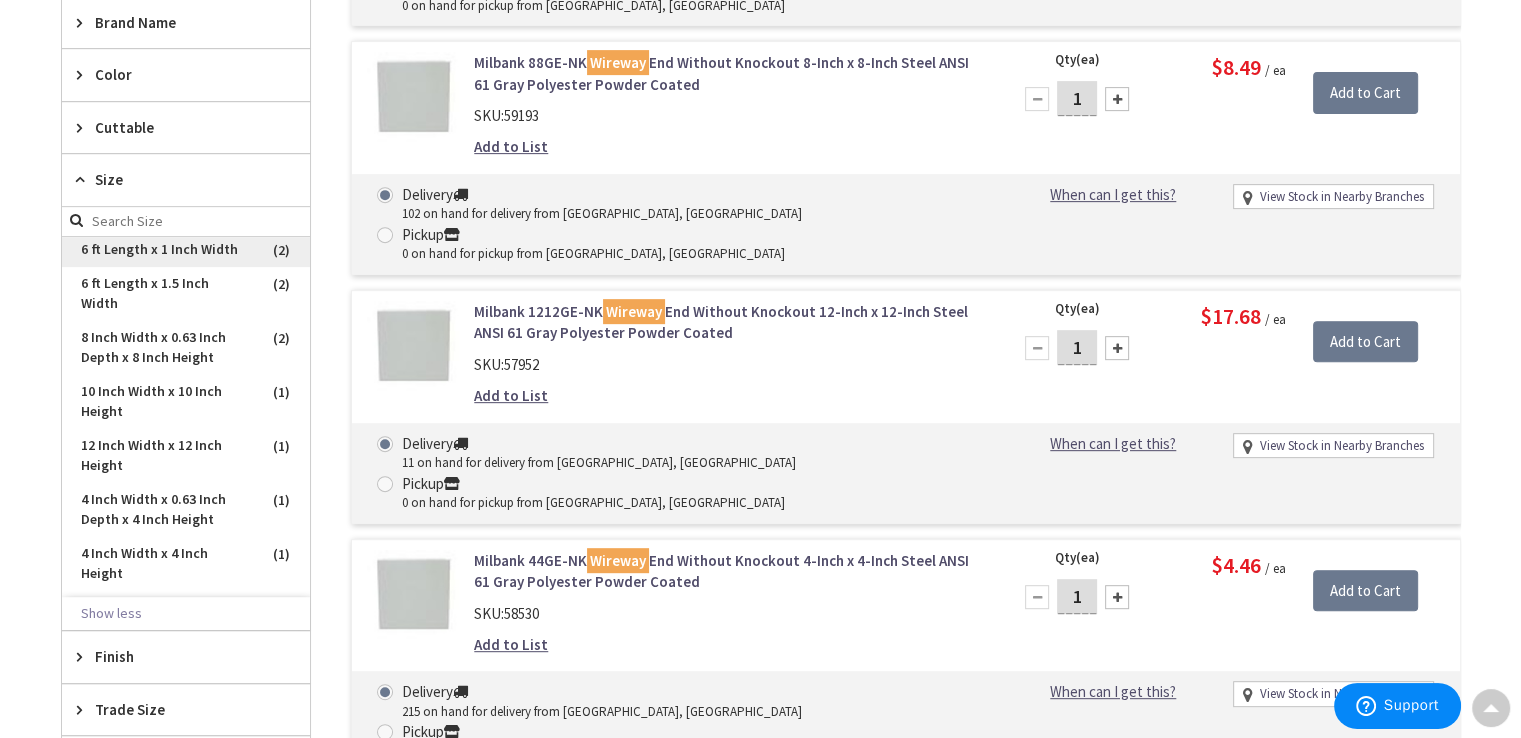 scroll, scrollTop: 300, scrollLeft: 0, axis: vertical 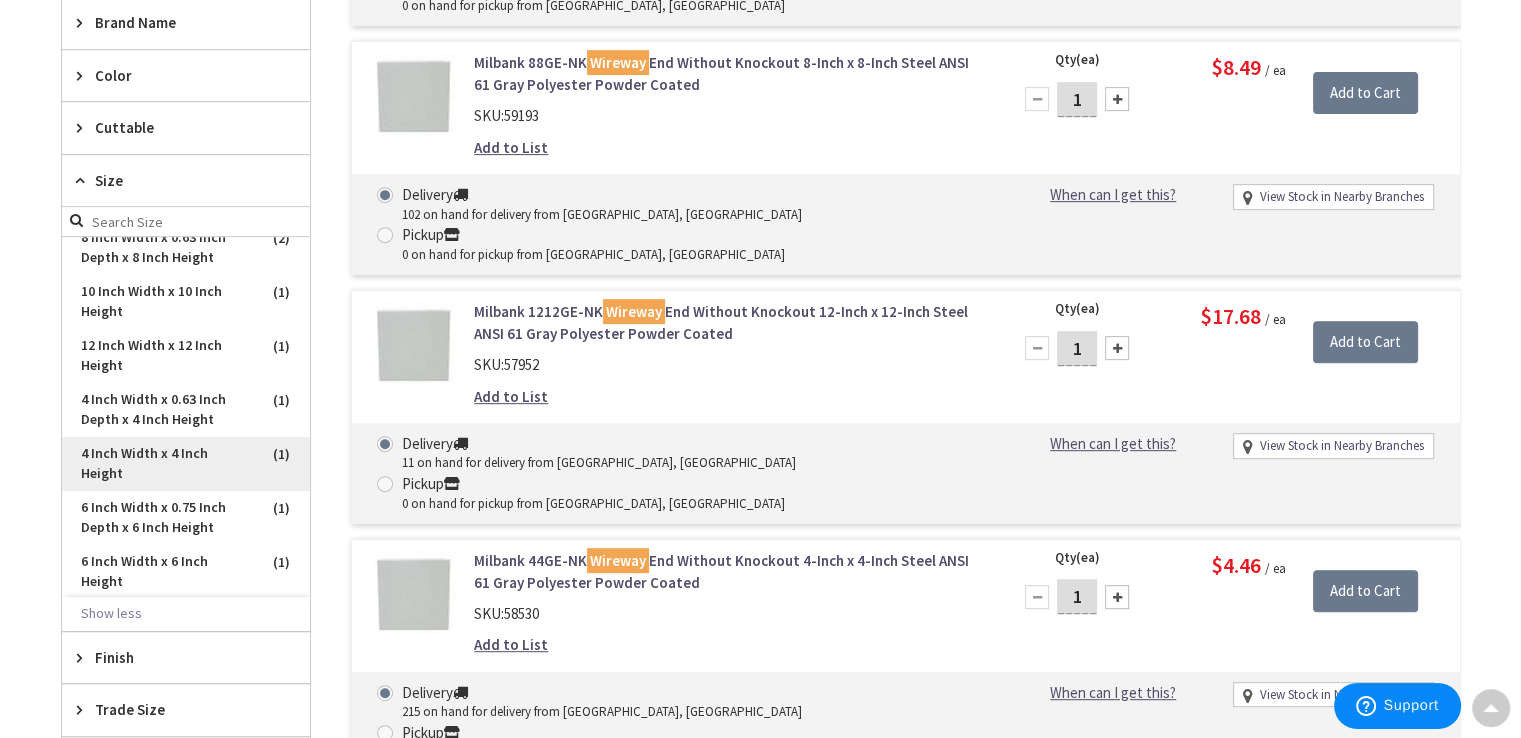 click on "4 Inch Width x 4 Inch Height" at bounding box center [186, 464] 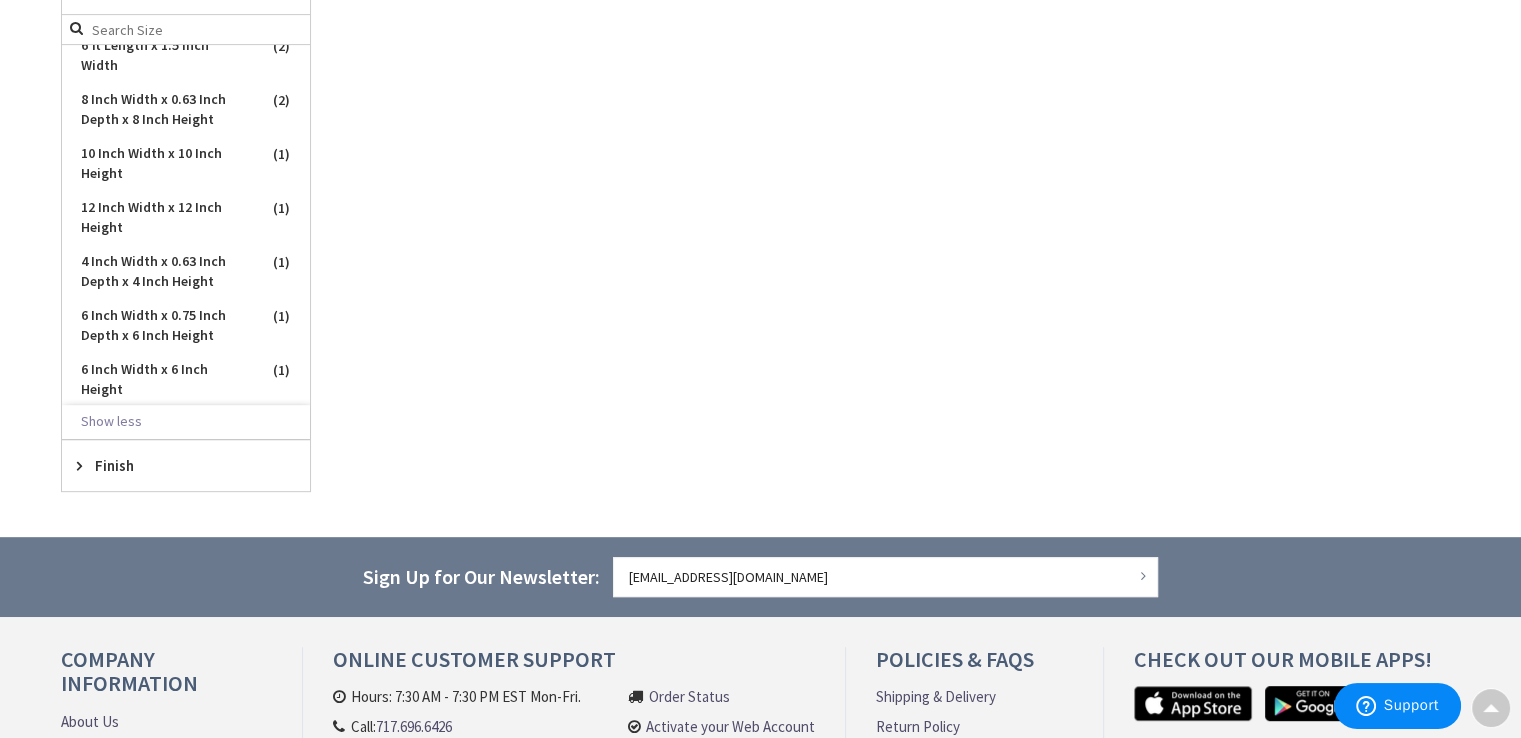 scroll, scrollTop: 663, scrollLeft: 0, axis: vertical 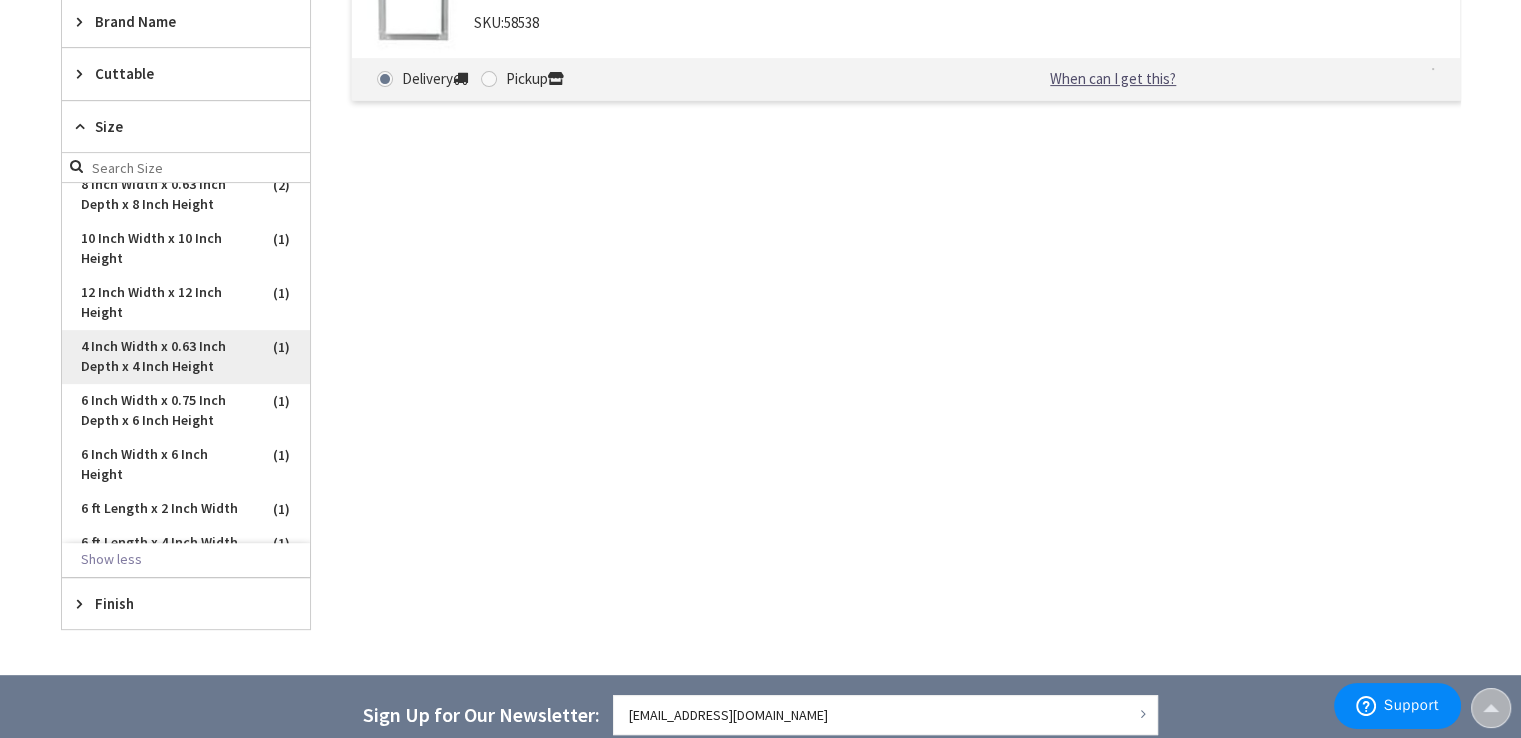 click on "4 Inch Width x 0.63 Inch Depth x 4 Inch Height" at bounding box center (186, 357) 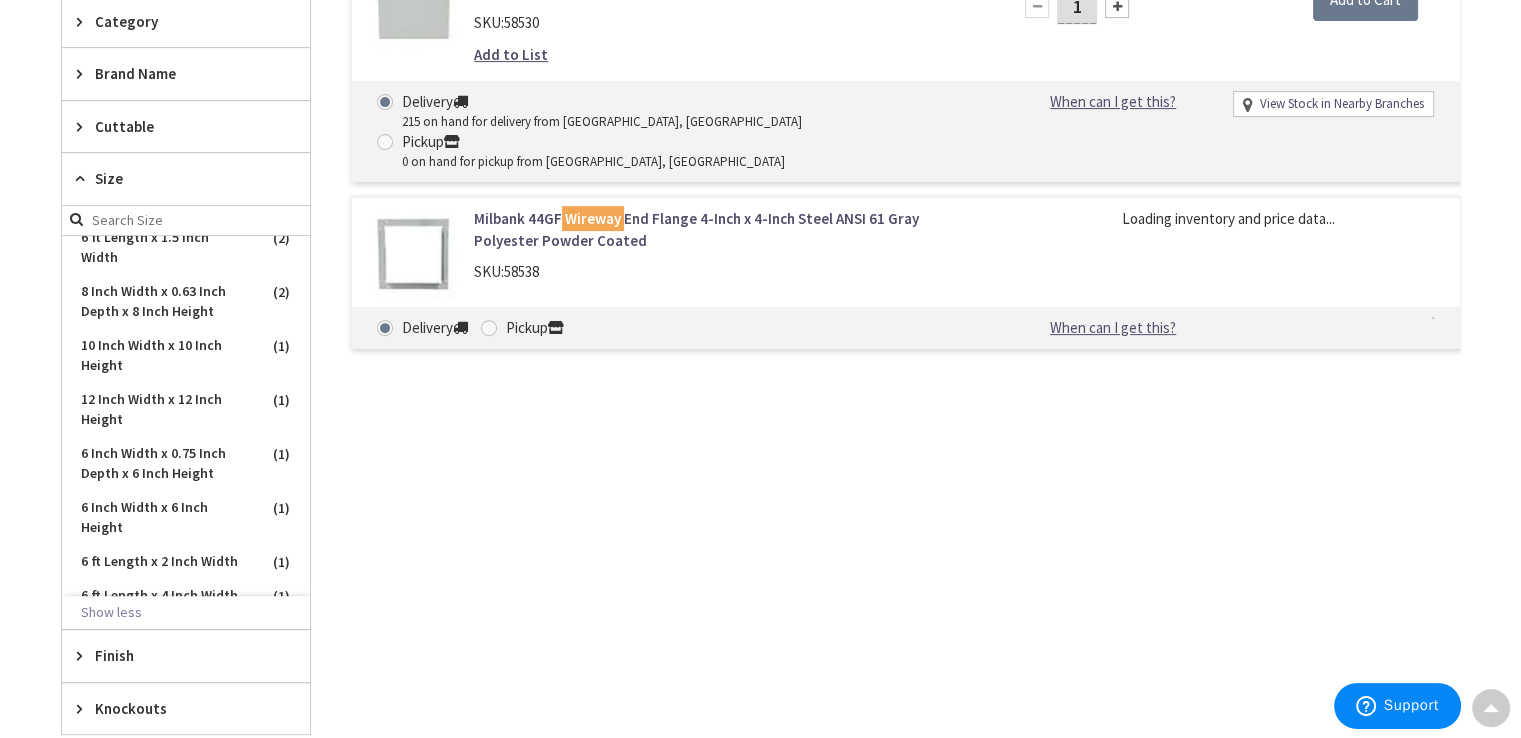 scroll, scrollTop: 715, scrollLeft: 0, axis: vertical 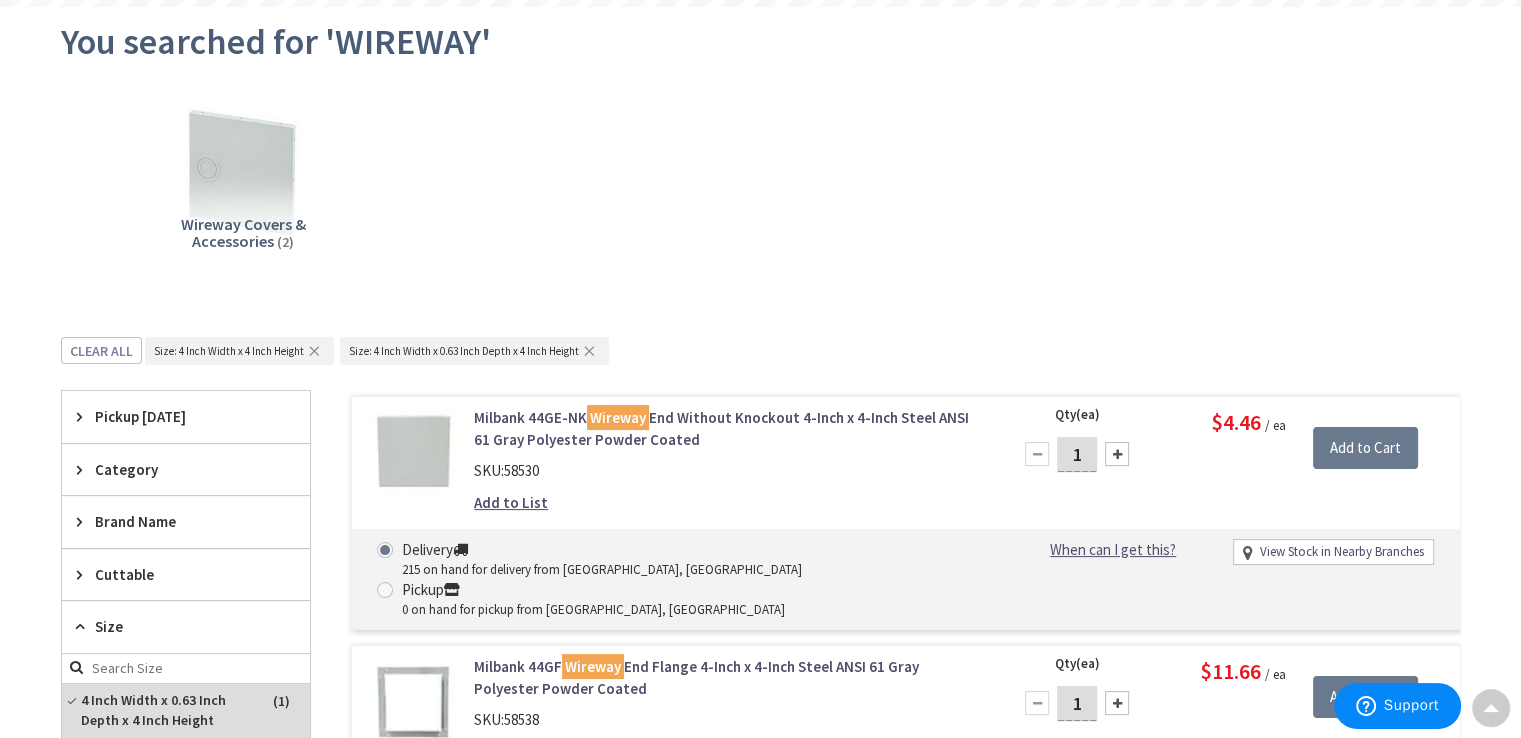 click on "✕" at bounding box center (314, 351) 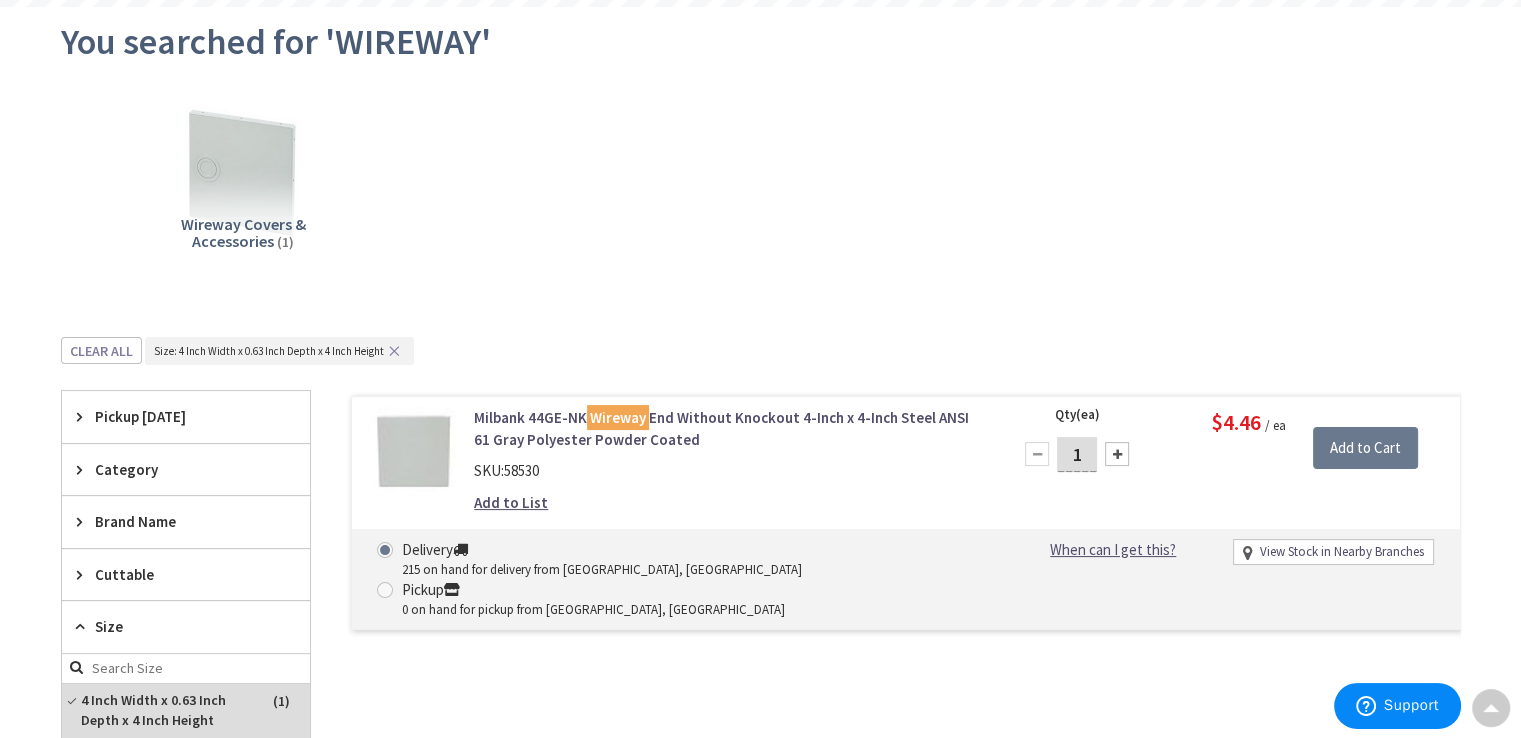 click on "✕" at bounding box center (394, 351) 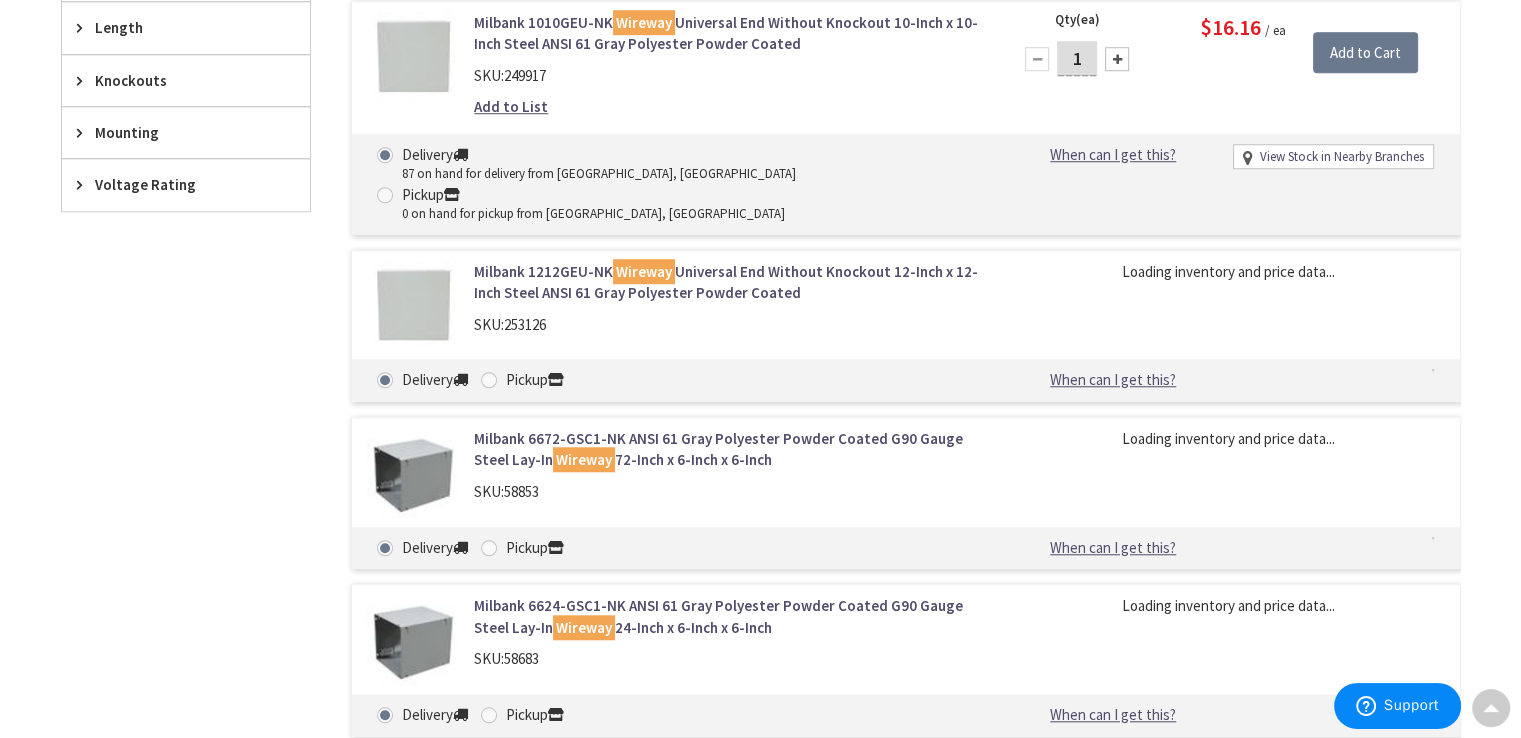 scroll, scrollTop: 1600, scrollLeft: 0, axis: vertical 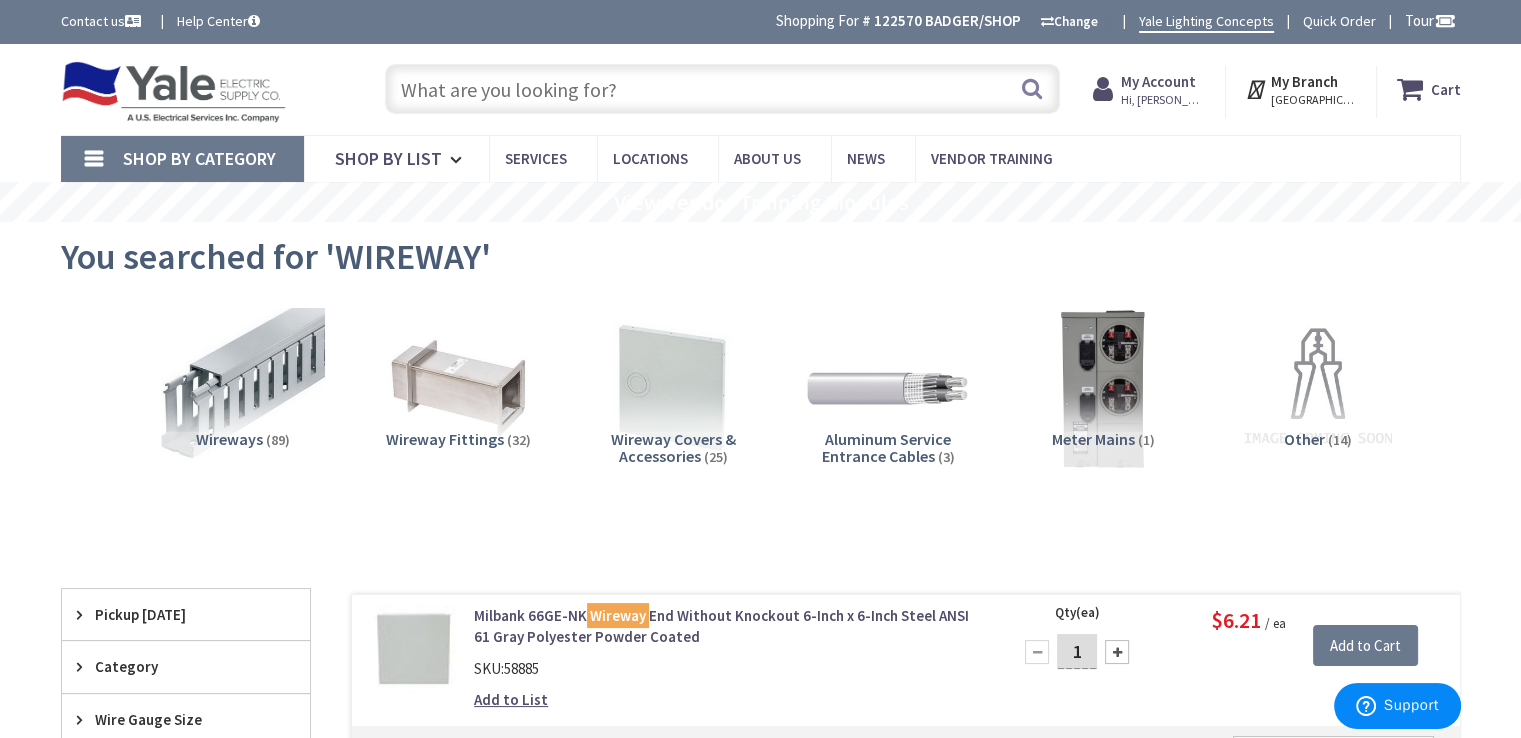 click on "Wireways" at bounding box center (229, 439) 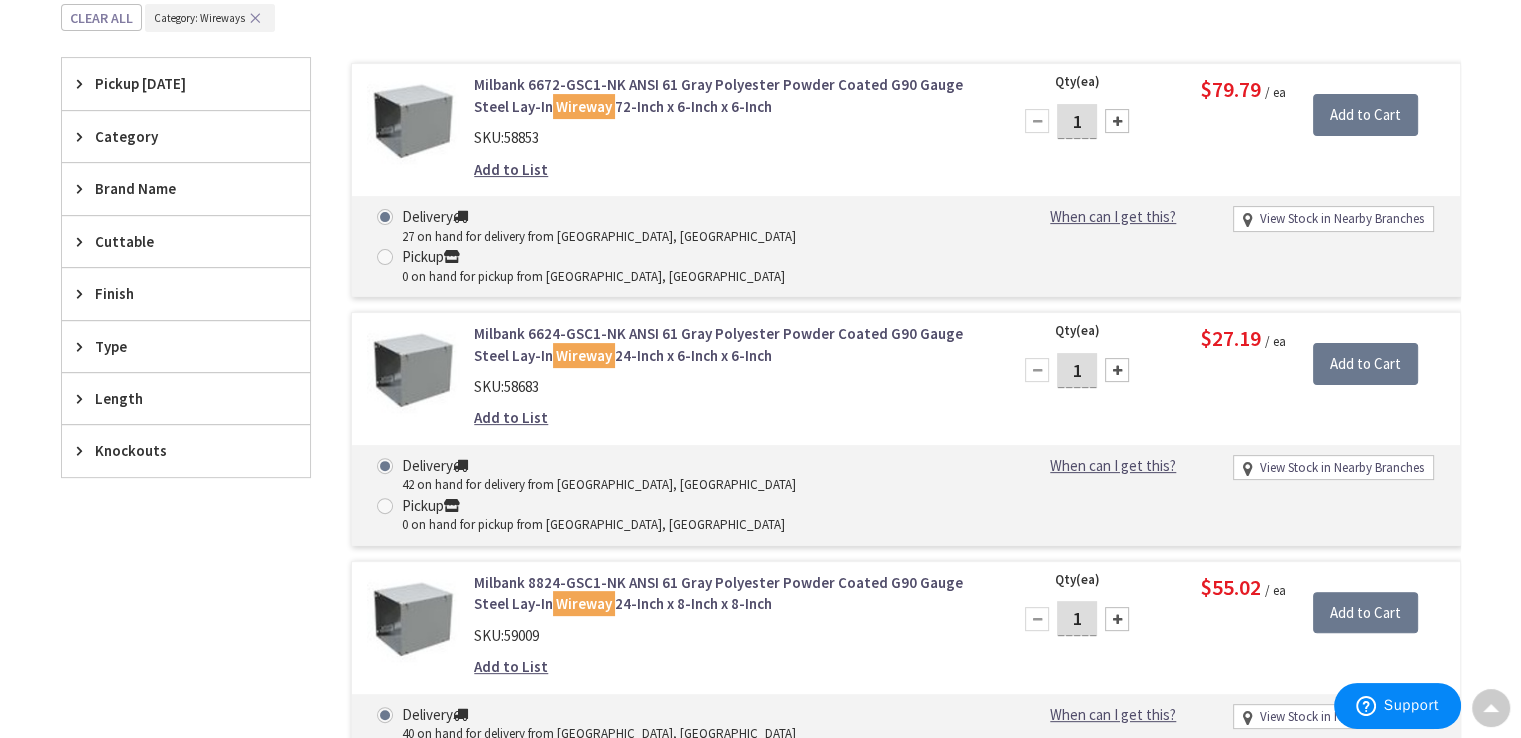 scroll, scrollTop: 550, scrollLeft: 0, axis: vertical 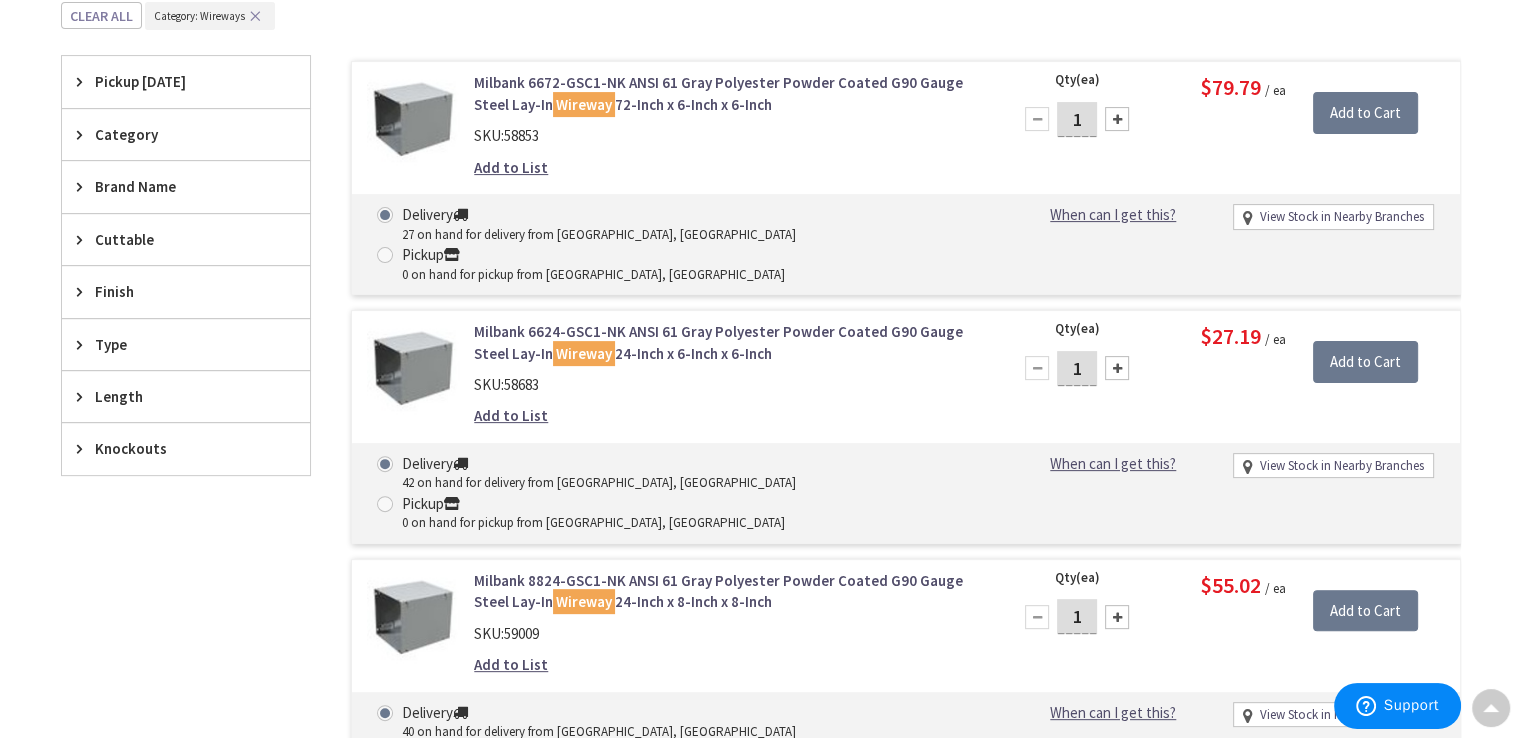 click at bounding box center (84, 344) 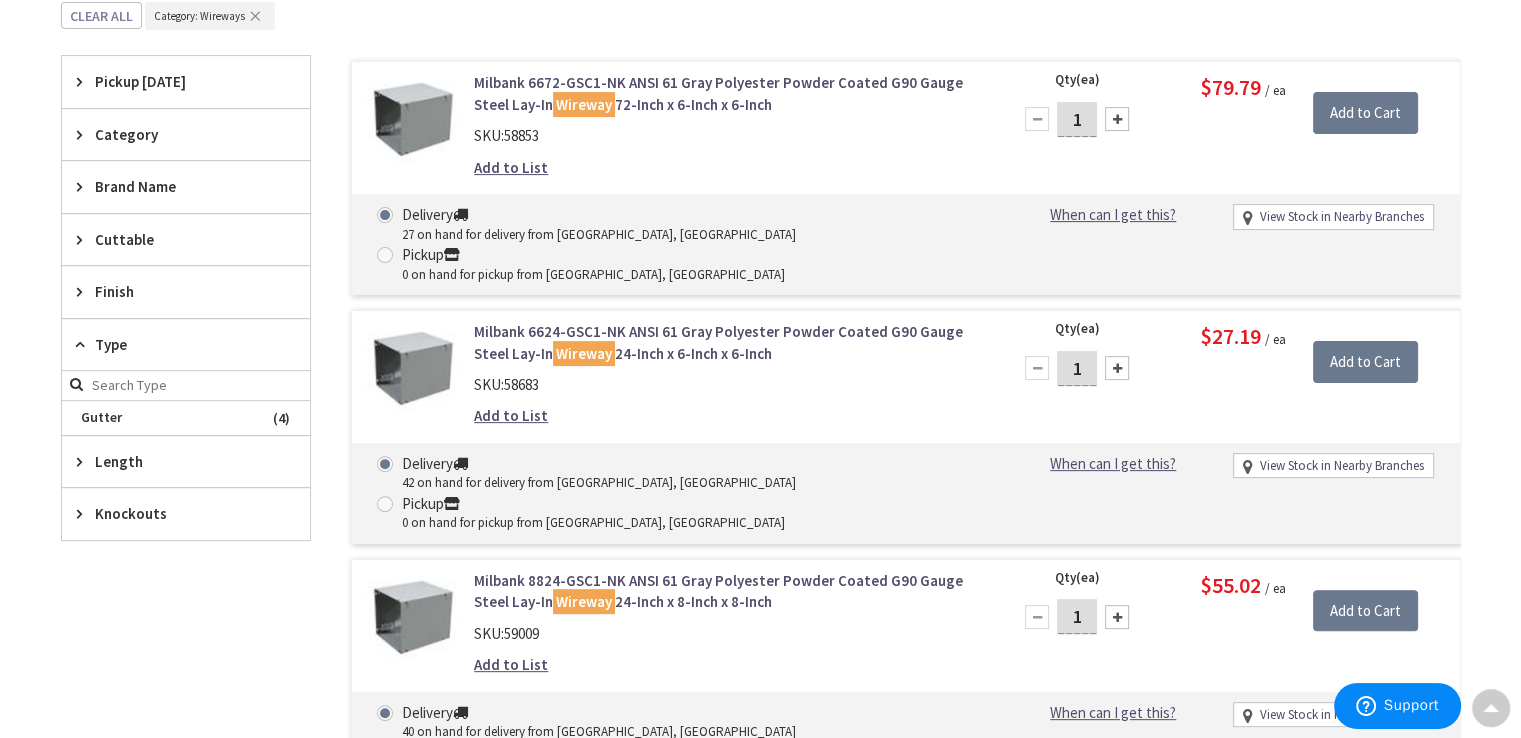 click at bounding box center [84, 344] 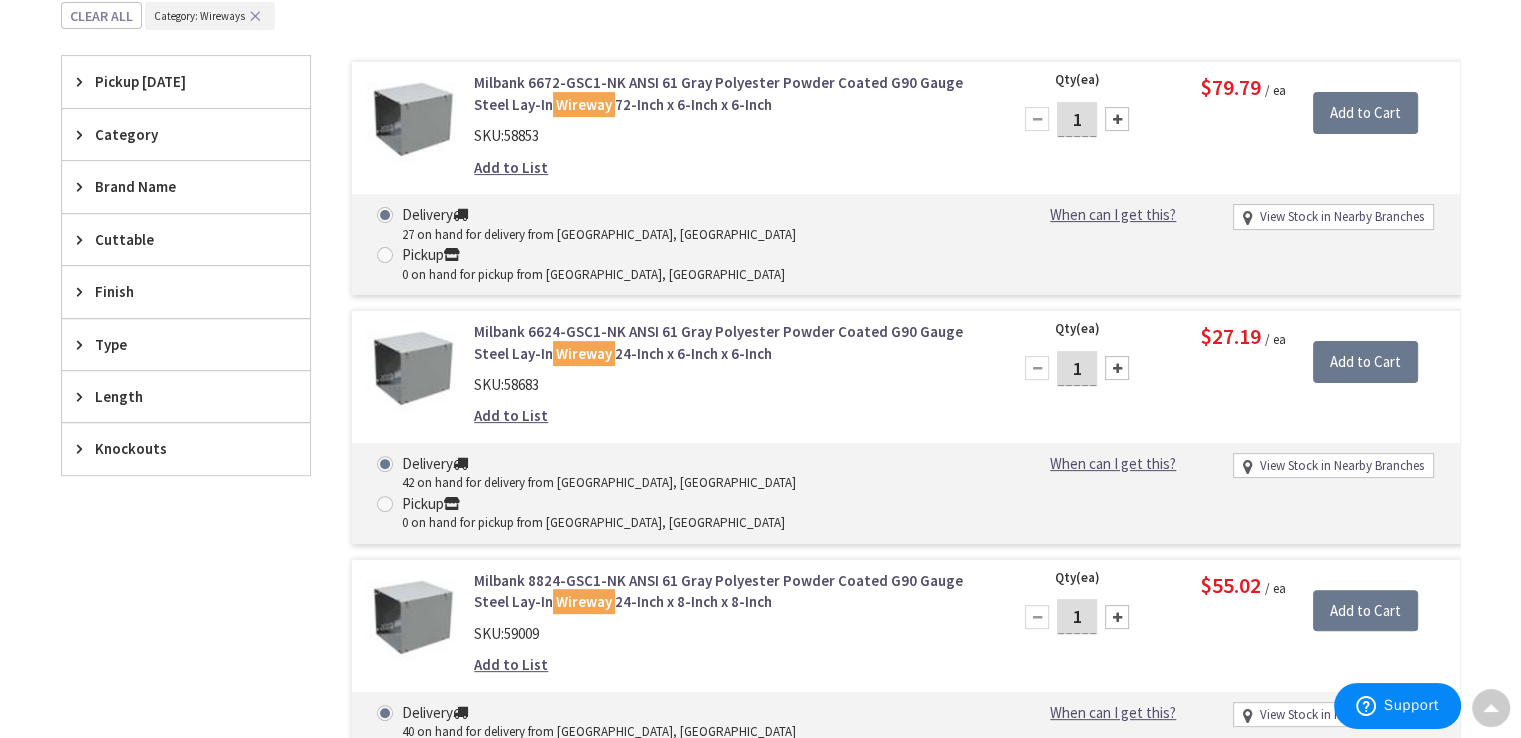 click at bounding box center [84, 396] 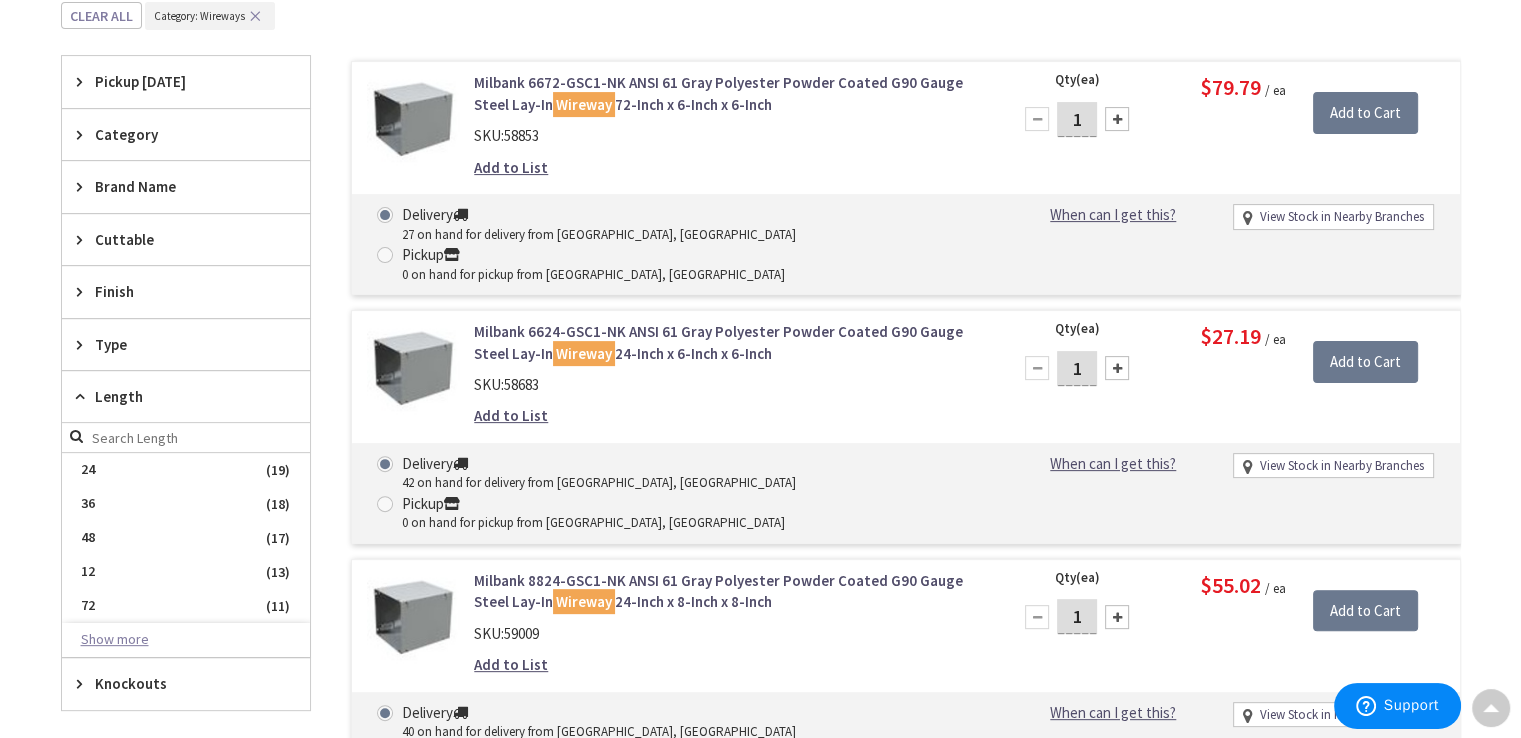 click on "Show more" at bounding box center (186, 640) 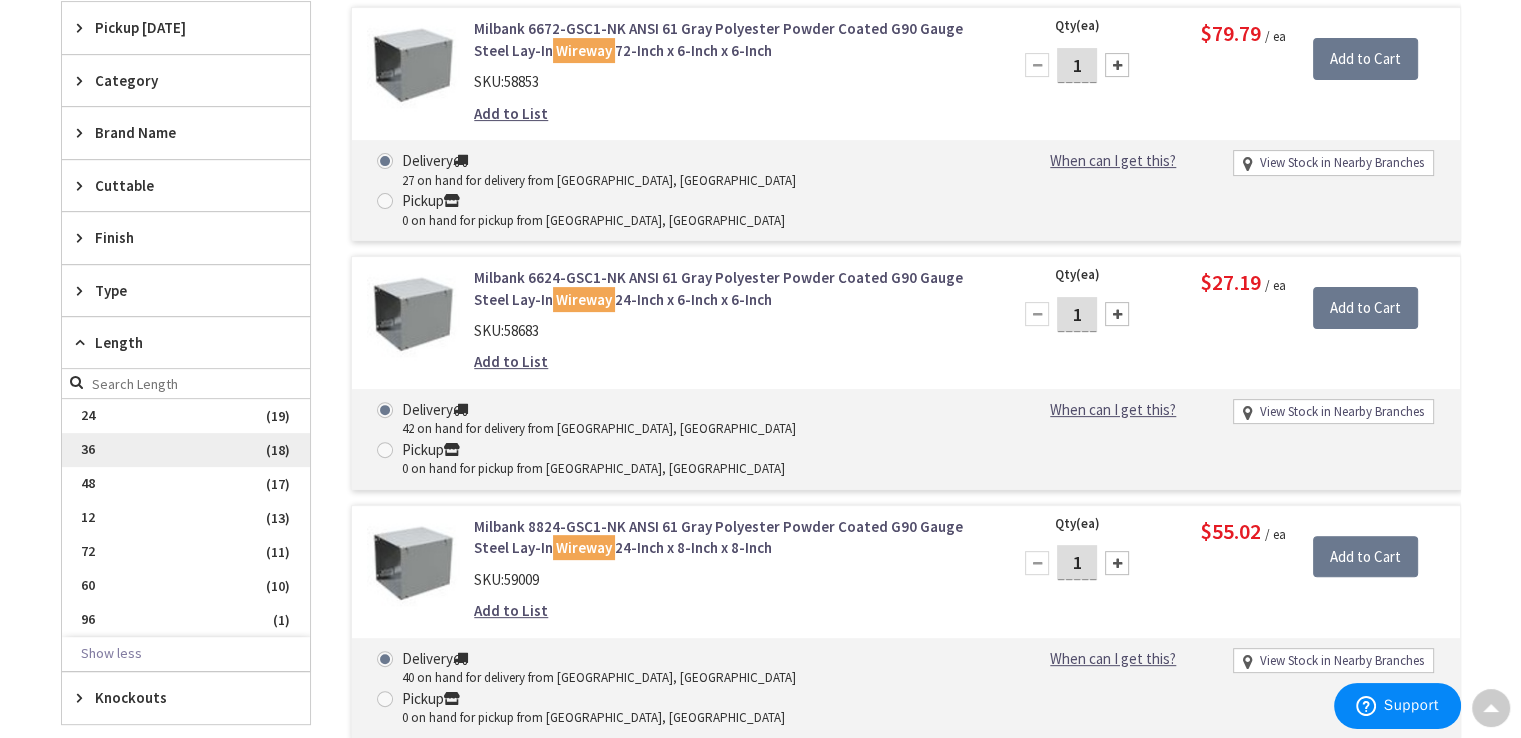 scroll, scrollTop: 650, scrollLeft: 0, axis: vertical 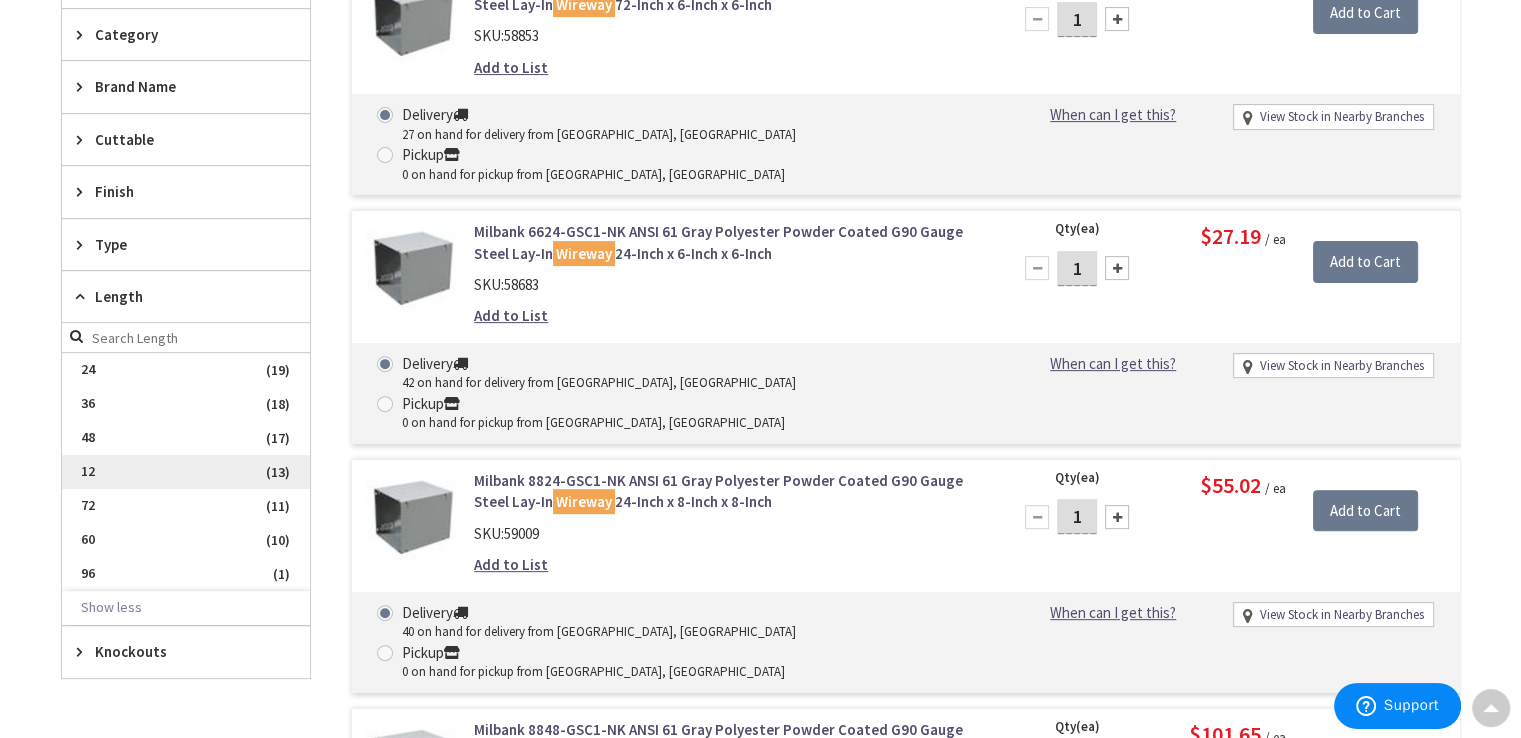click on "12" at bounding box center (186, 472) 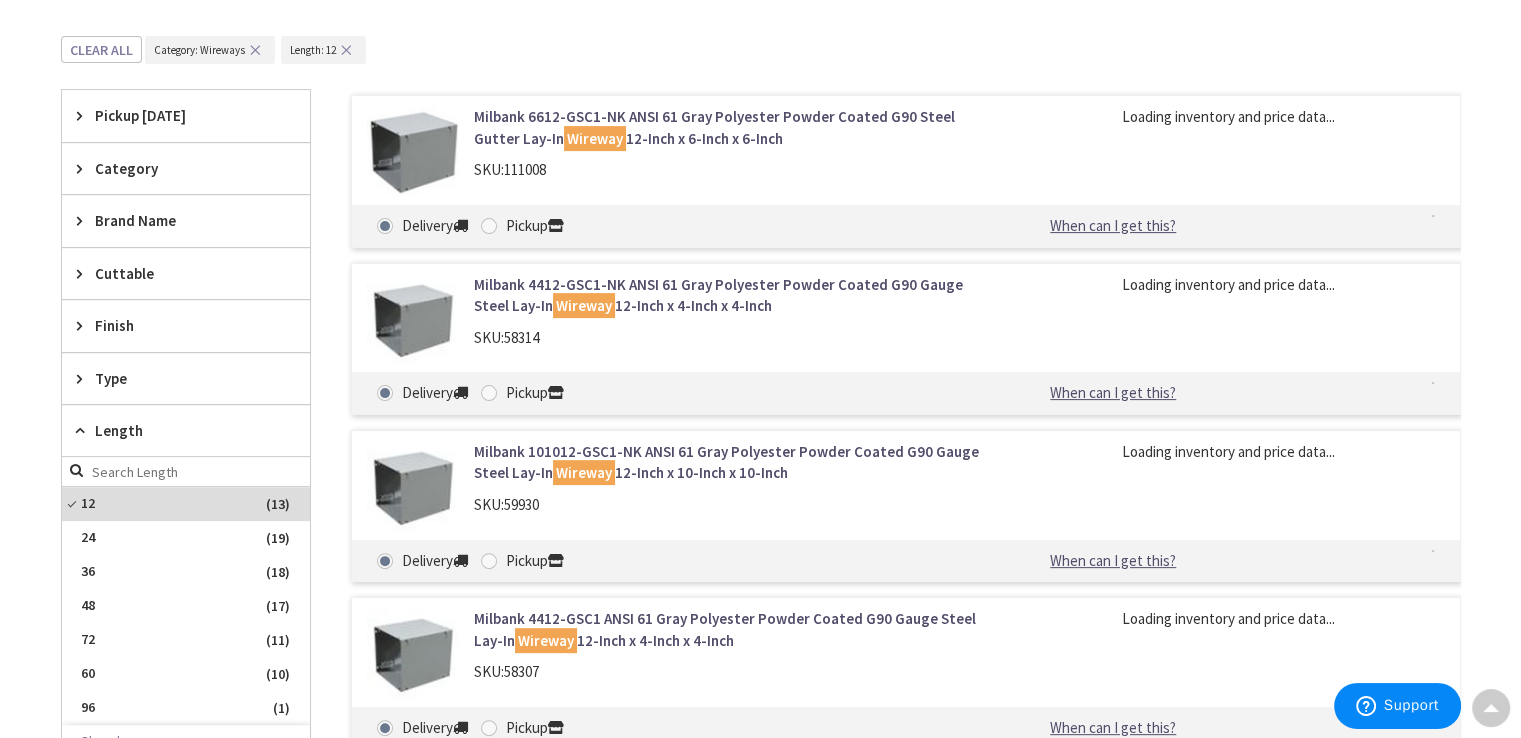 scroll, scrollTop: 550, scrollLeft: 0, axis: vertical 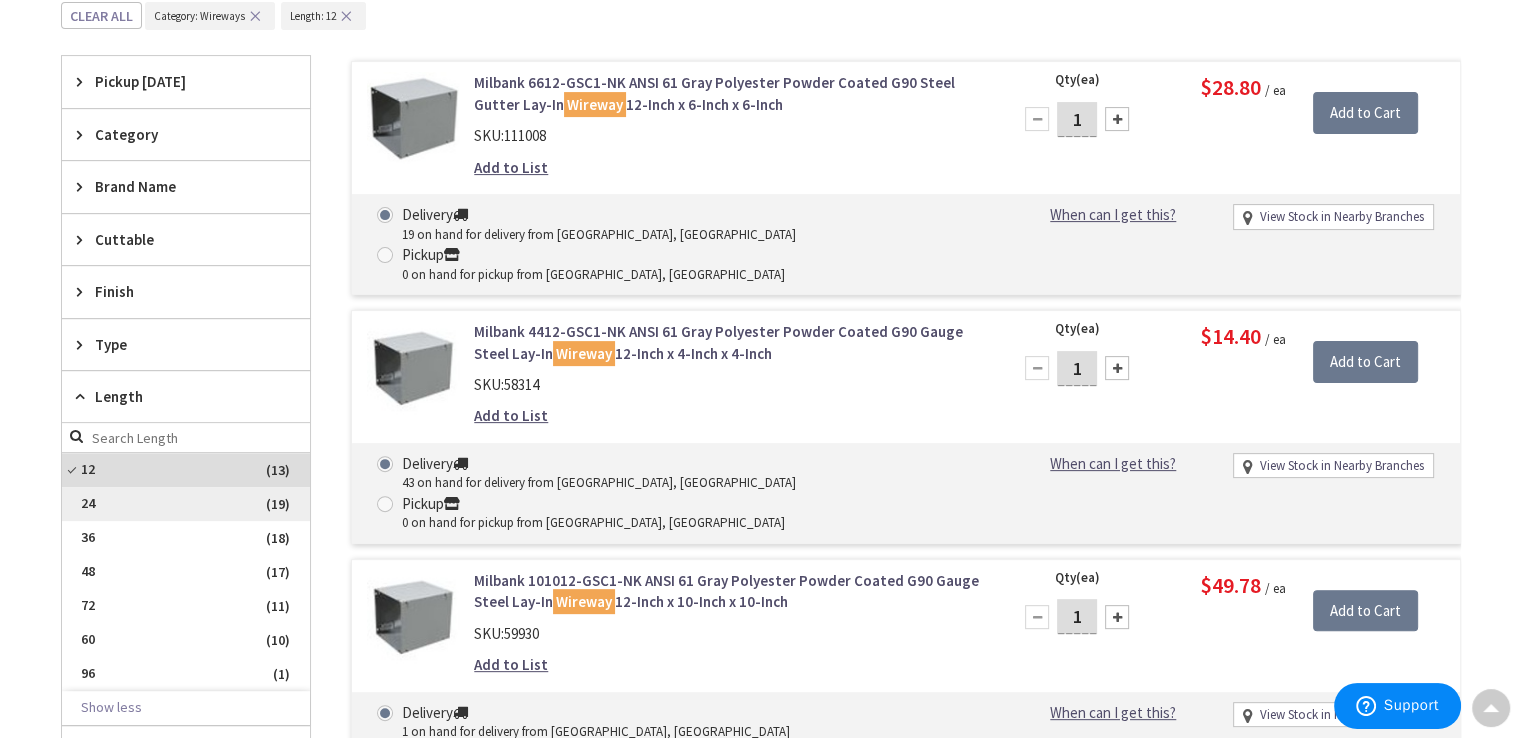 click on "24" at bounding box center [186, 504] 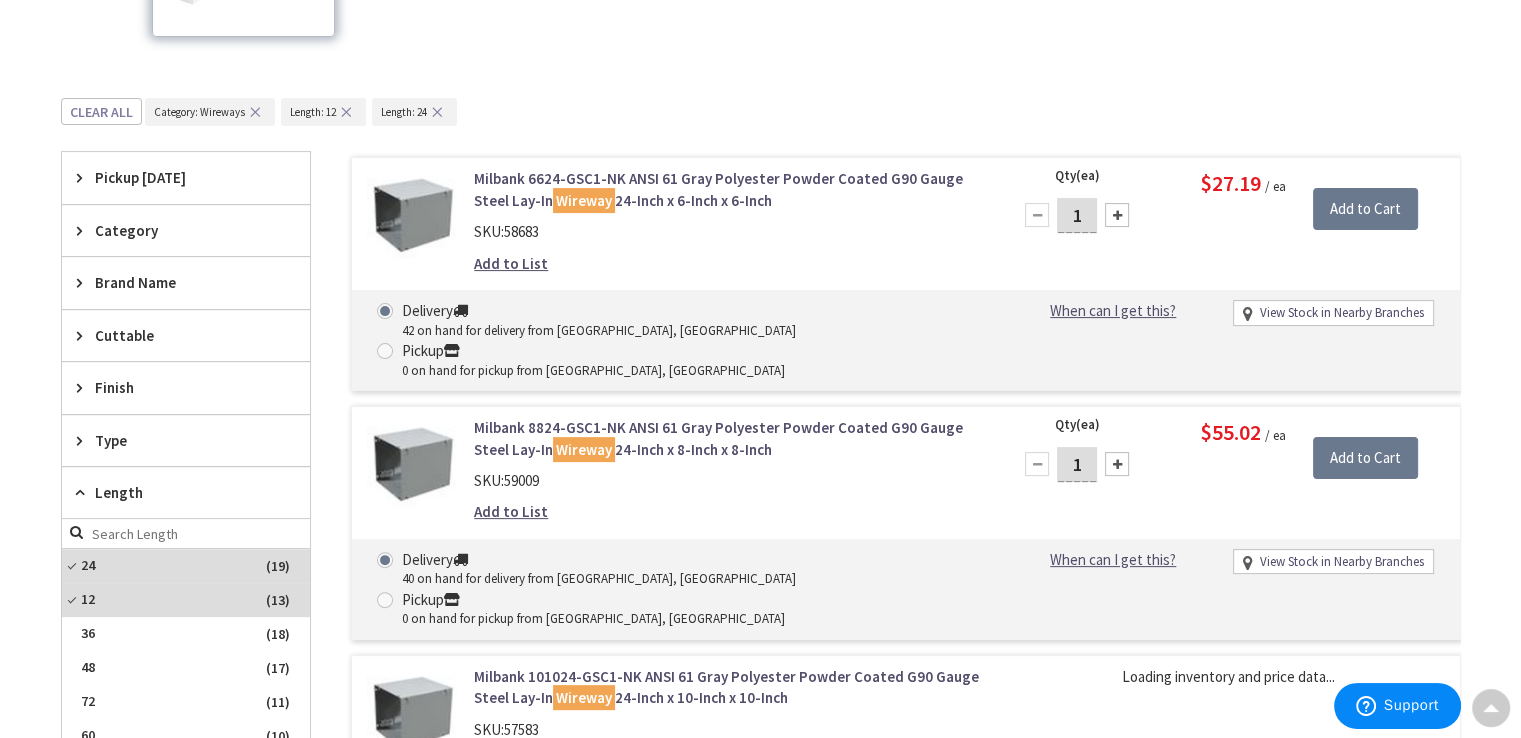 scroll, scrollTop: 350, scrollLeft: 0, axis: vertical 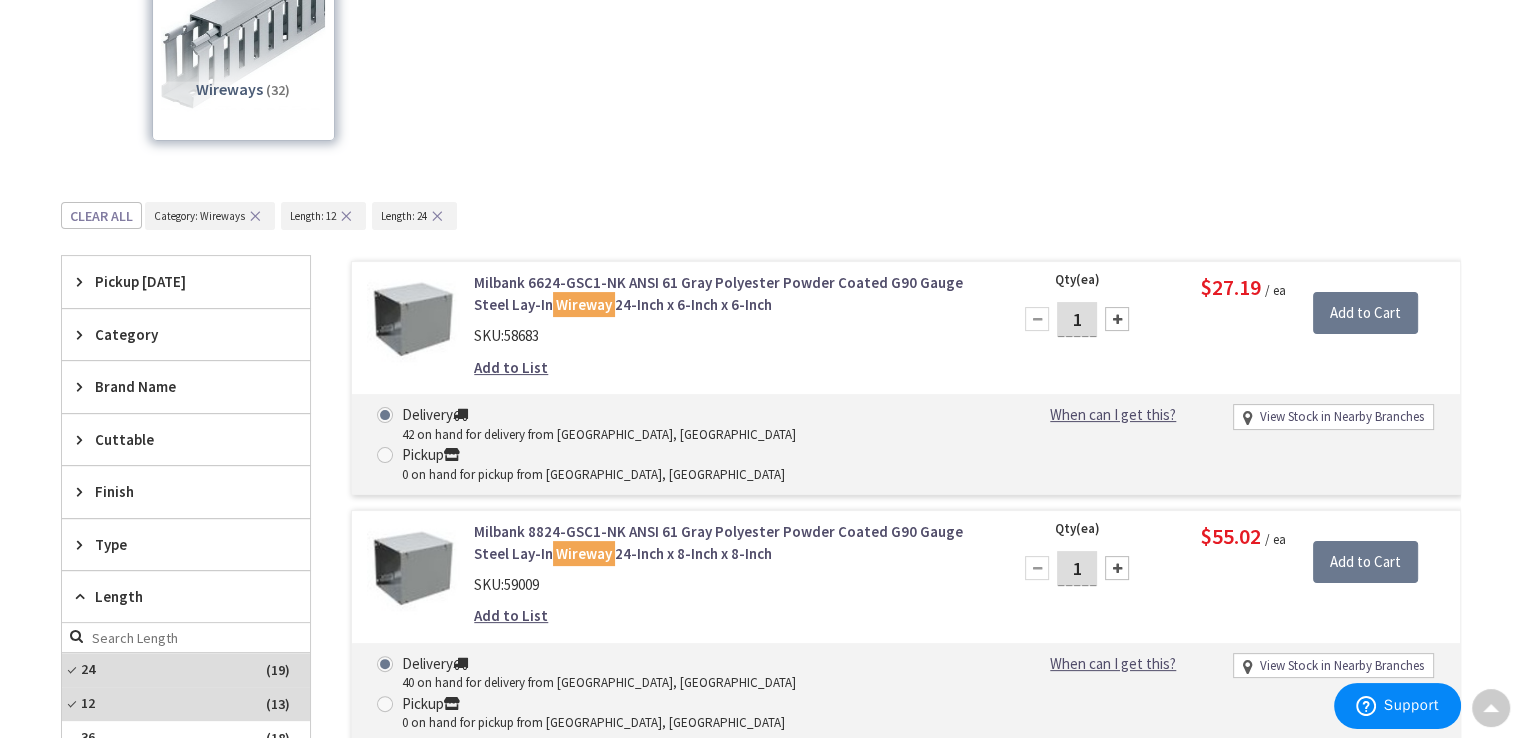 click on "✕" at bounding box center [346, 216] 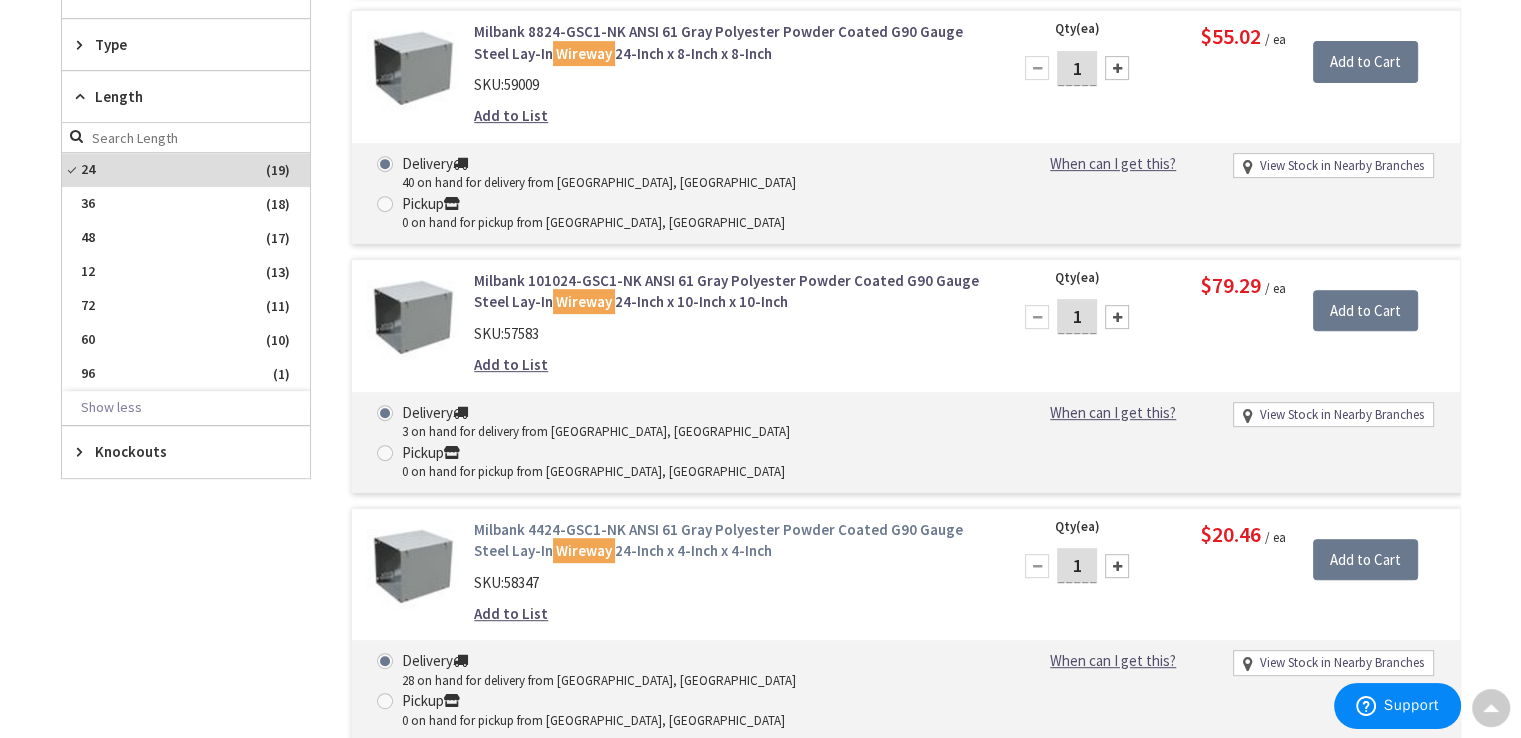 scroll, scrollTop: 950, scrollLeft: 0, axis: vertical 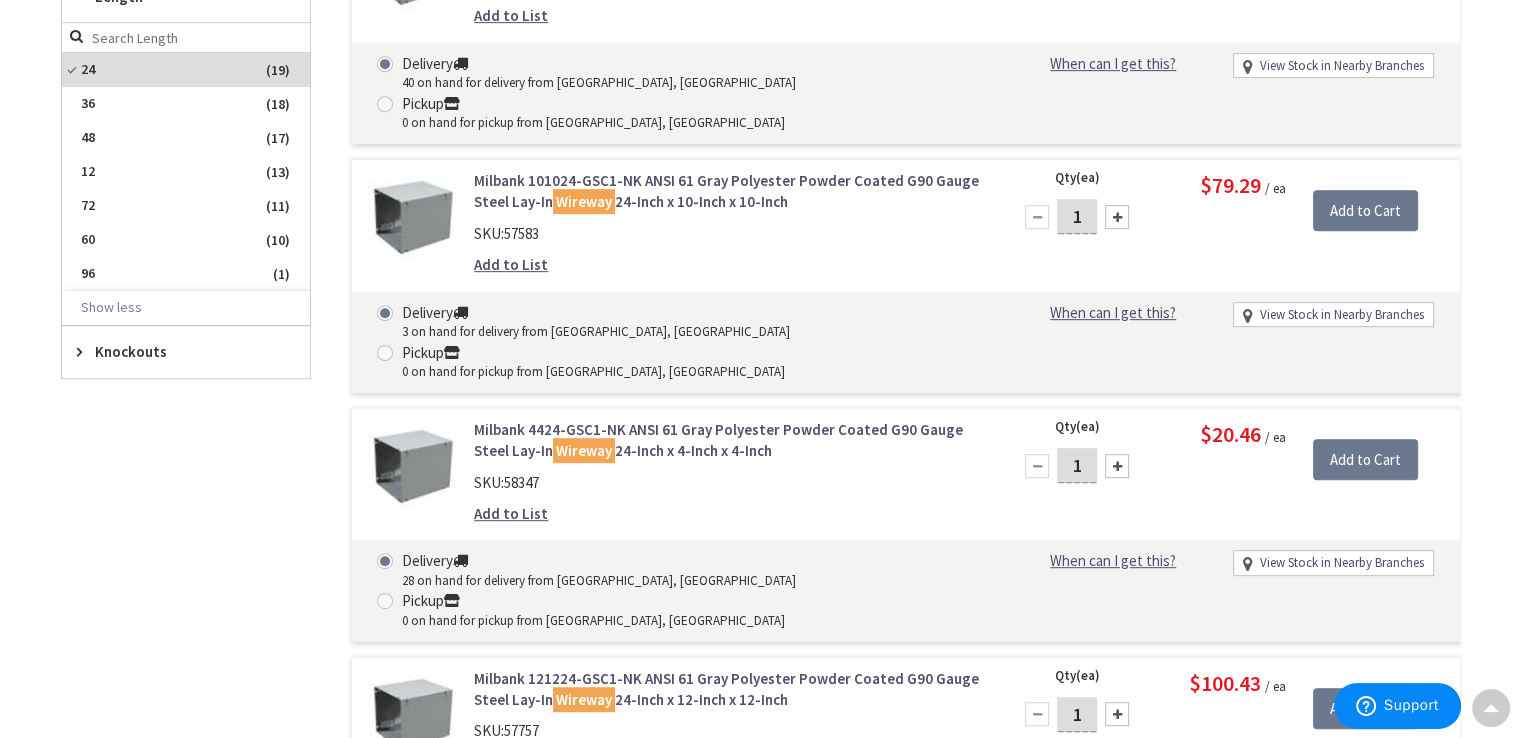 click on "Filters
19 items
Pickup Today
West Chester, PA (19.5 mi)   (2)   Lancaster, PA (41.09 mi)   (2)   Wyomissing, PA (46.28 mi)   (3)   York, PA (55.79 mi)   (1)   Lebanon, PA (58.54 mi)   (2)   Trenton, NJ (61.67 mi)   (6)   Bridgewater, NJ (85.7 mi)   (4)
close
Pickup Today
Category
Wireways   (19) Show more
close
Reset Category
Category
Wattage
close
Reset Wattage
Wattage" at bounding box center [186, 278] 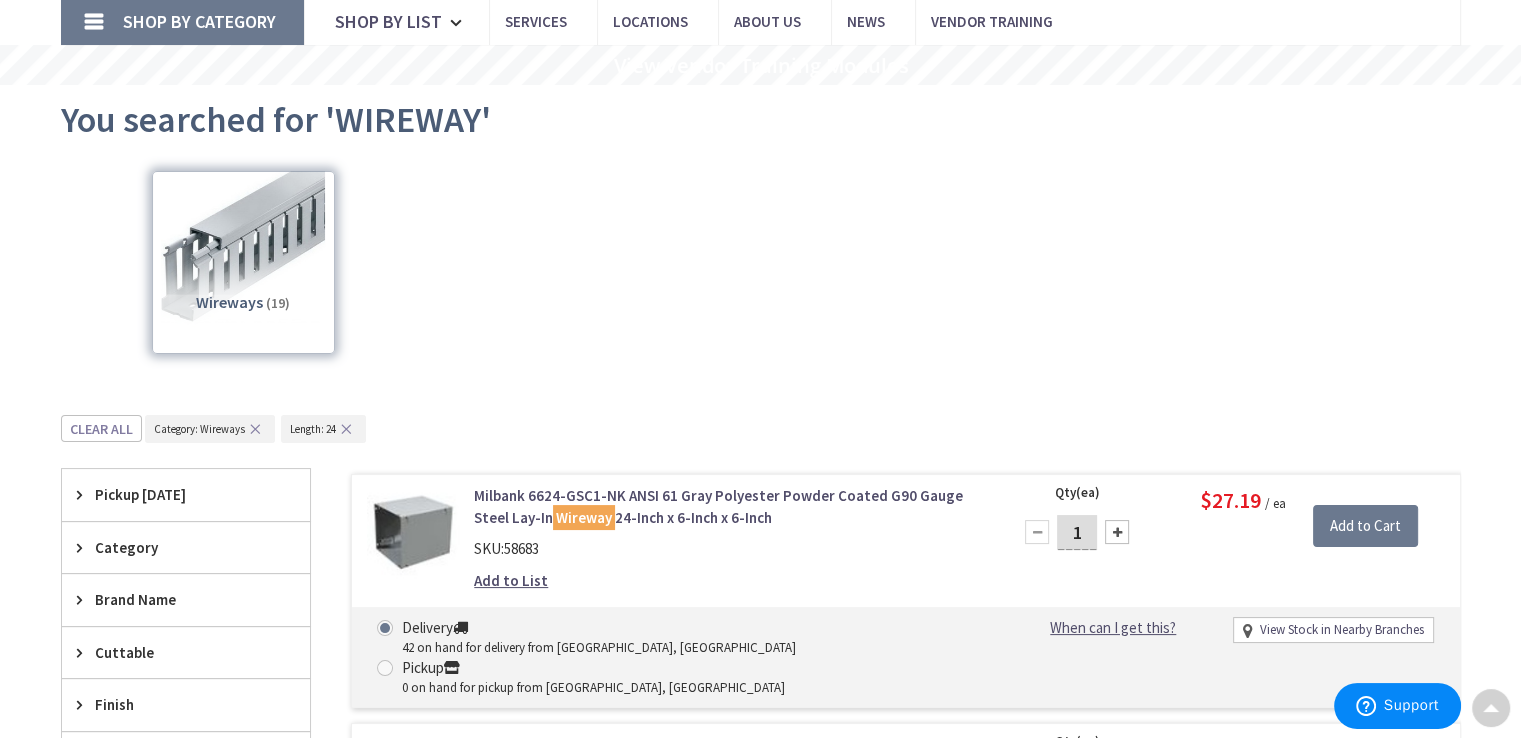 scroll, scrollTop: 0, scrollLeft: 0, axis: both 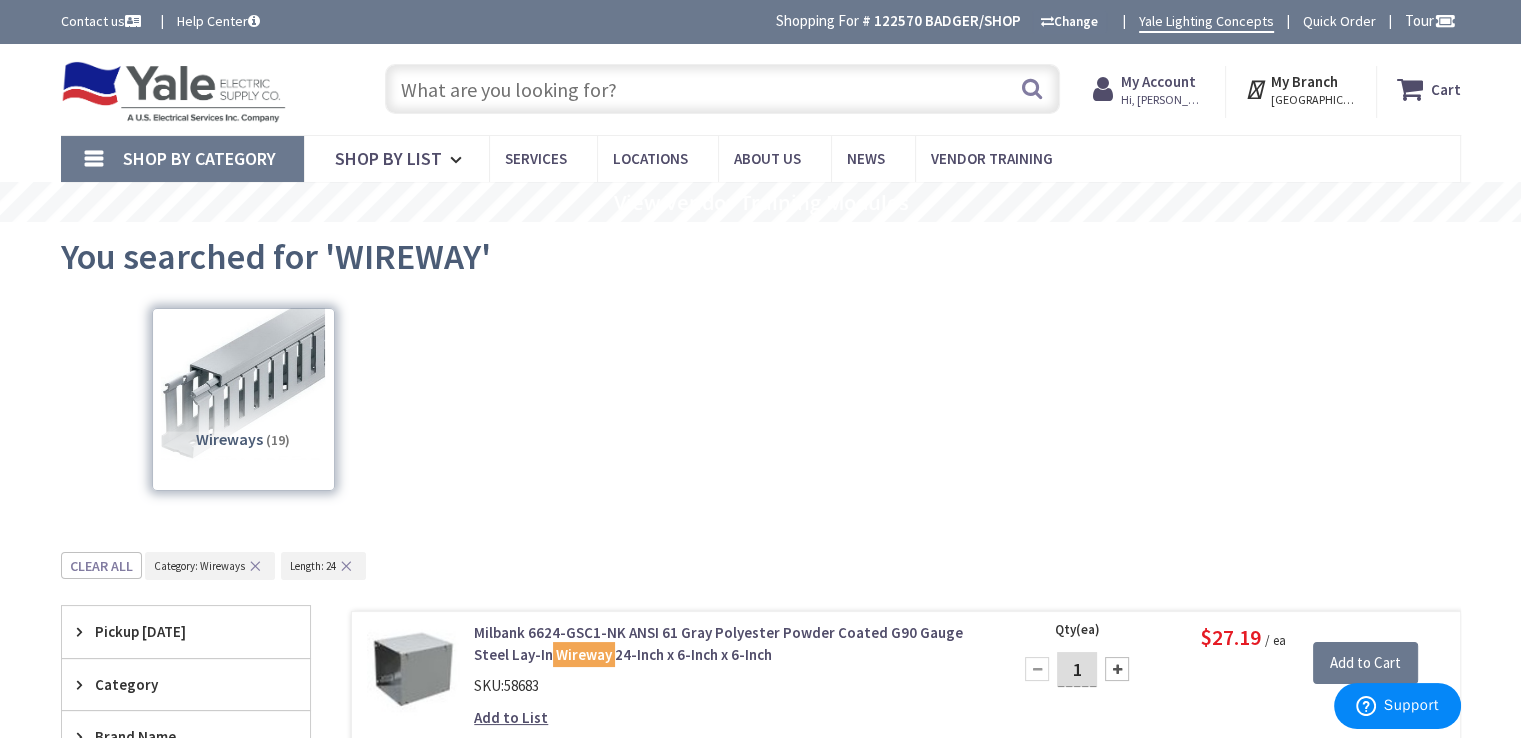 click at bounding box center [722, 89] 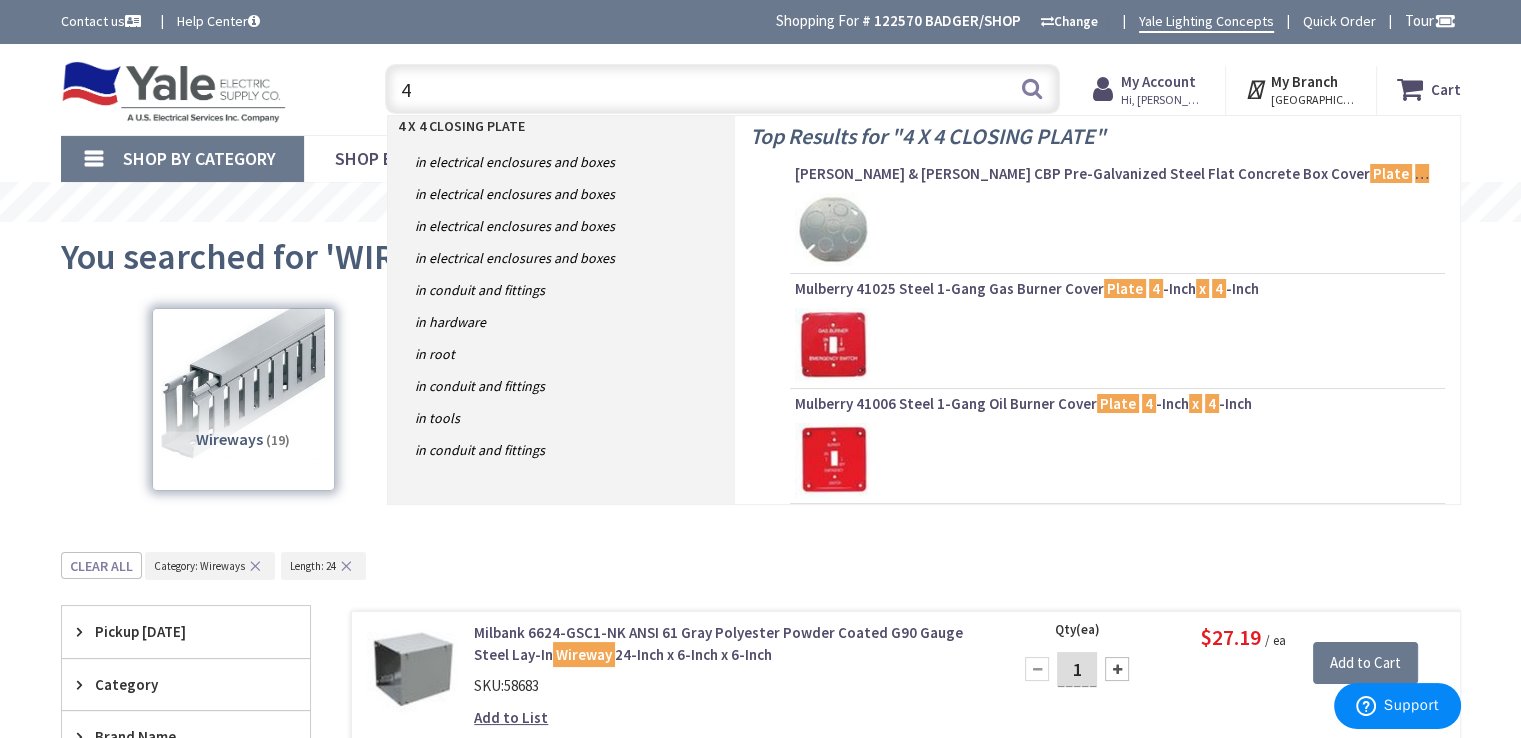 type on "4" 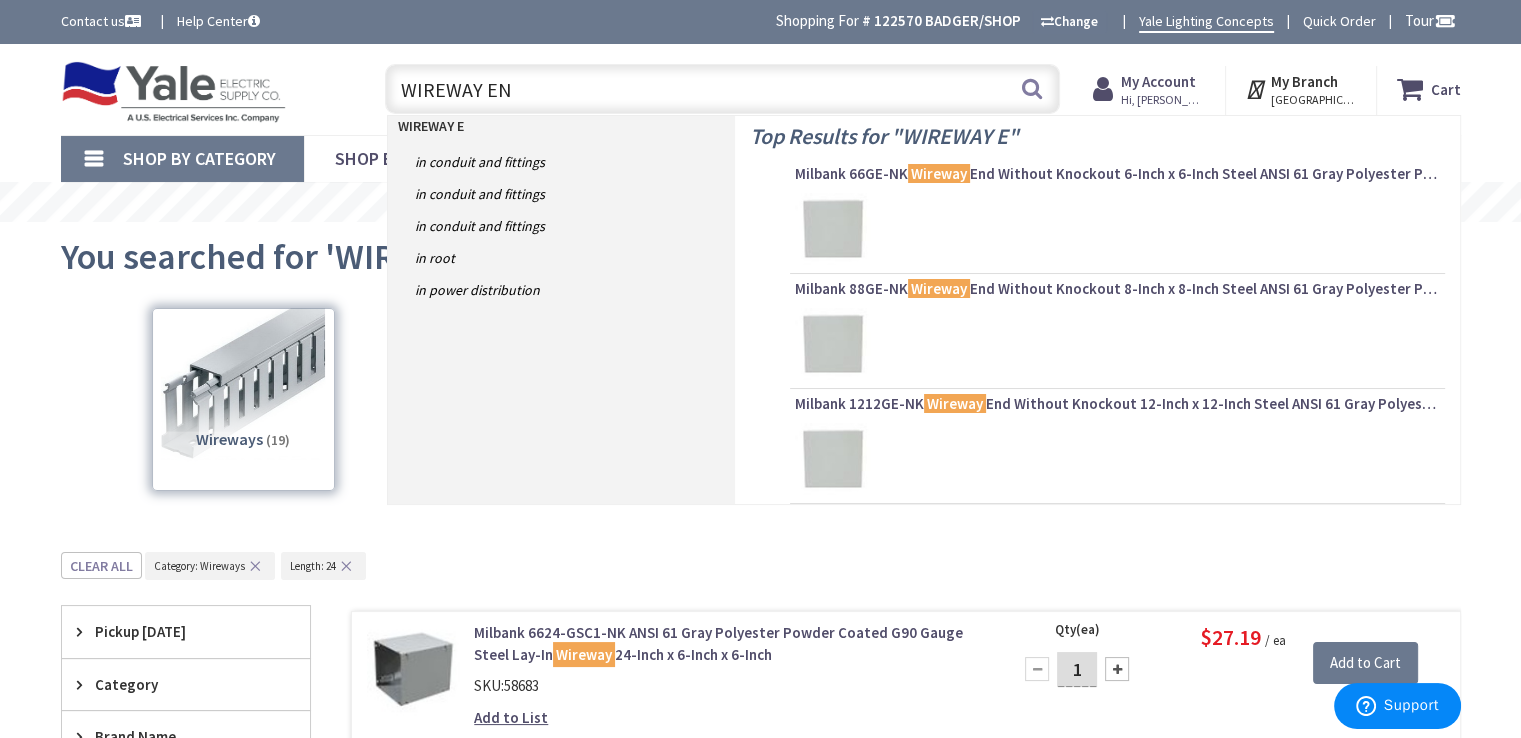 type on "WIREWAY END" 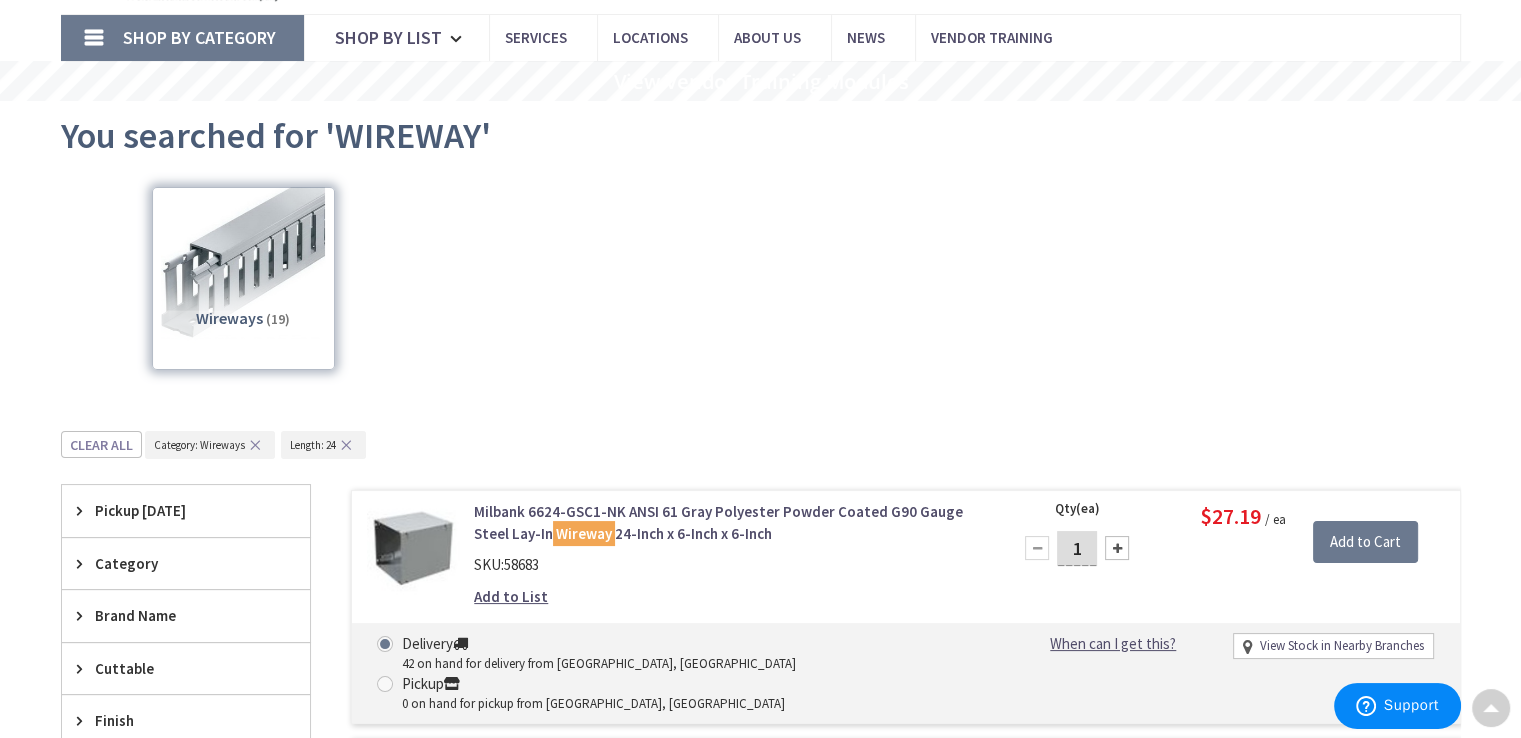 scroll, scrollTop: 0, scrollLeft: 0, axis: both 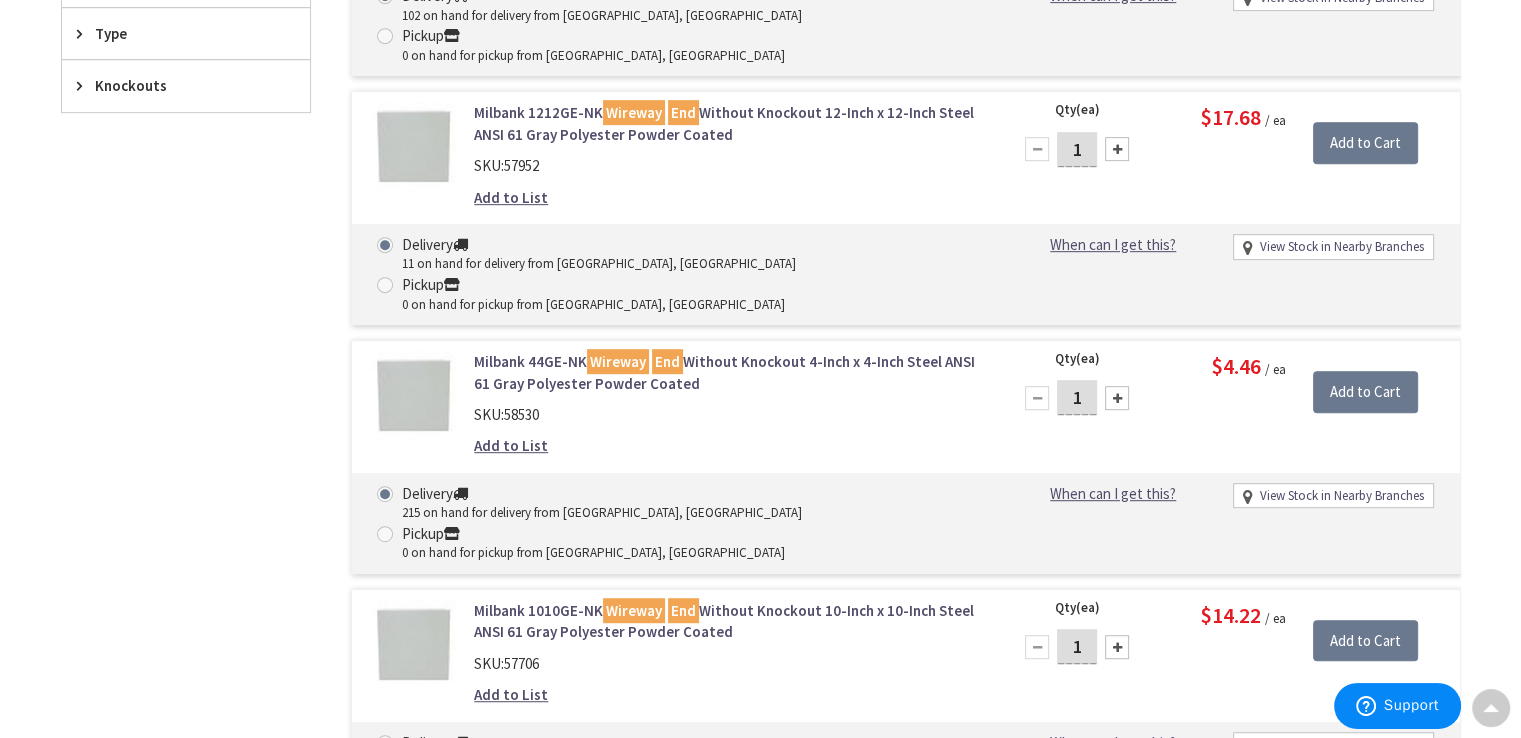 click on "Filters
29 items
Pickup [DATE]
[GEOGRAPHIC_DATA], [GEOGRAPHIC_DATA] (19.5 mi)   (4)   [GEOGRAPHIC_DATA], [GEOGRAPHIC_DATA] (41.09 mi)   (2)   [GEOGRAPHIC_DATA], [GEOGRAPHIC_DATA] (46.28 mi)   (5)   [GEOGRAPHIC_DATA], [GEOGRAPHIC_DATA] (55.79 mi)   (1)   [GEOGRAPHIC_DATA], [GEOGRAPHIC_DATA] (58.54 mi)   (2)   [GEOGRAPHIC_DATA], [GEOGRAPHIC_DATA] (61.67 mi)   (7)   [GEOGRAPHIC_DATA], [GEOGRAPHIC_DATA] (71.5 mi)   (1)   [GEOGRAPHIC_DATA], [GEOGRAPHIC_DATA] (85.7 mi)   (3)
close
Pickup [DATE]
Category
Wireway Covers & Accessories   (15)   Wireway Fittings   (13)   Other   (1) Show more
close
Reset Category
Category
Wattage" at bounding box center [186, 833] 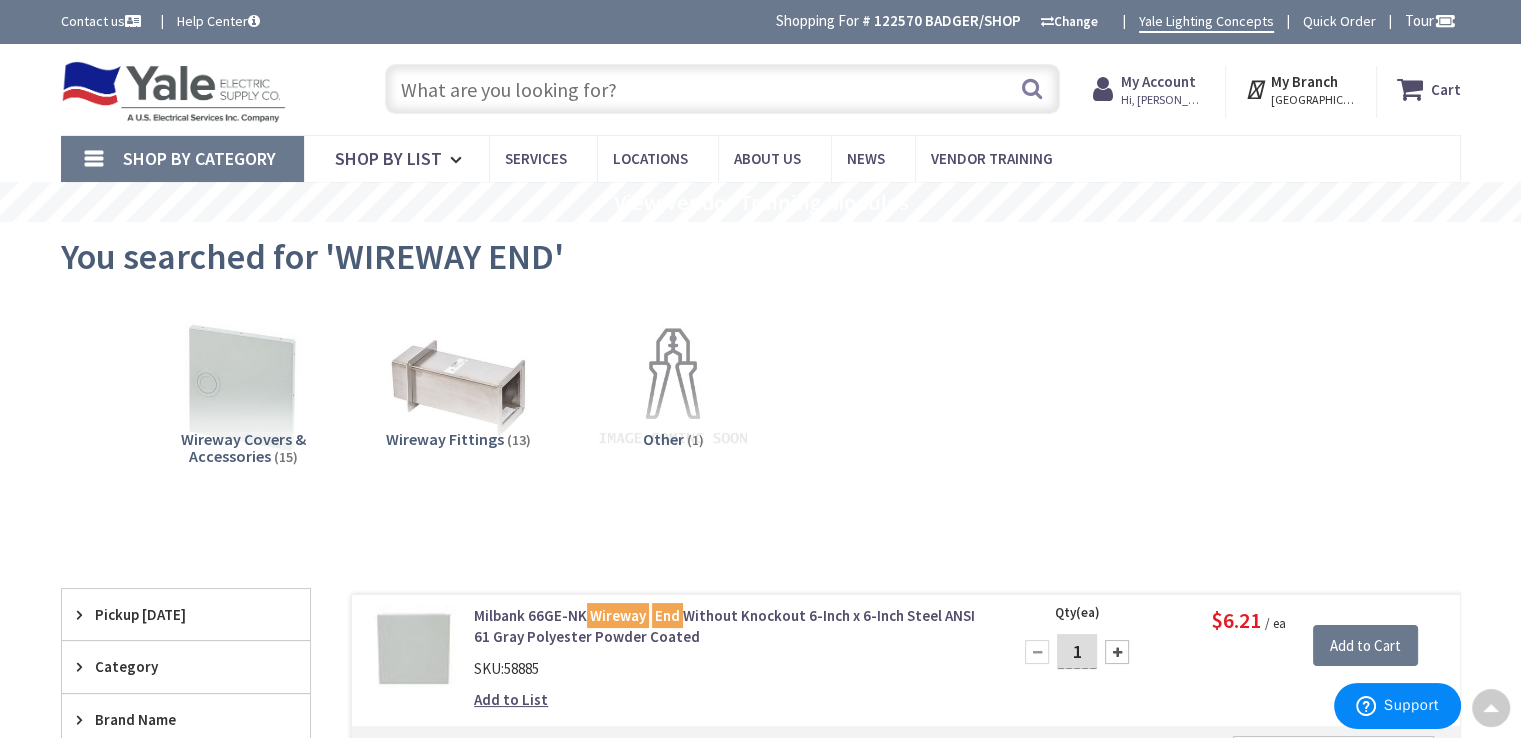 scroll, scrollTop: 0, scrollLeft: 0, axis: both 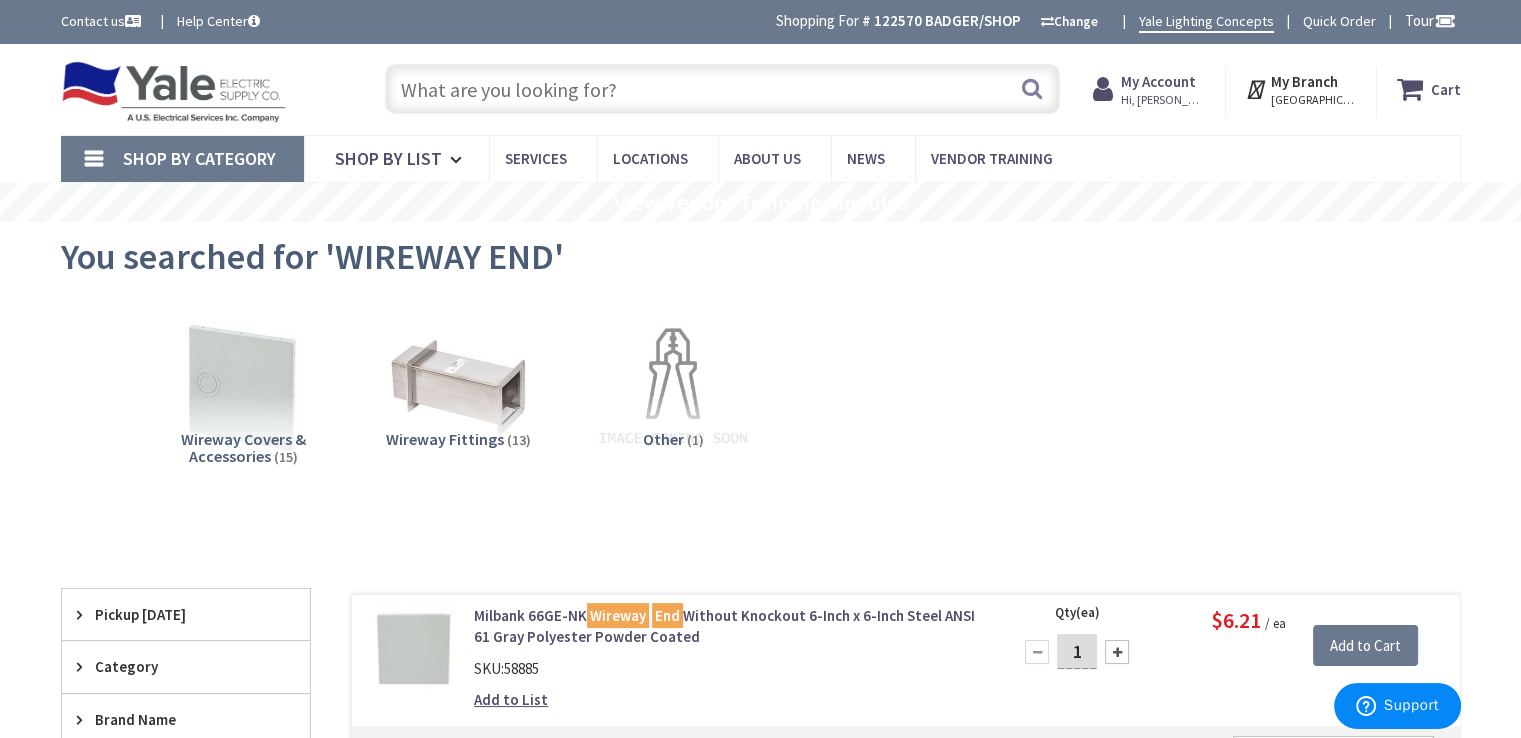 click at bounding box center [722, 89] 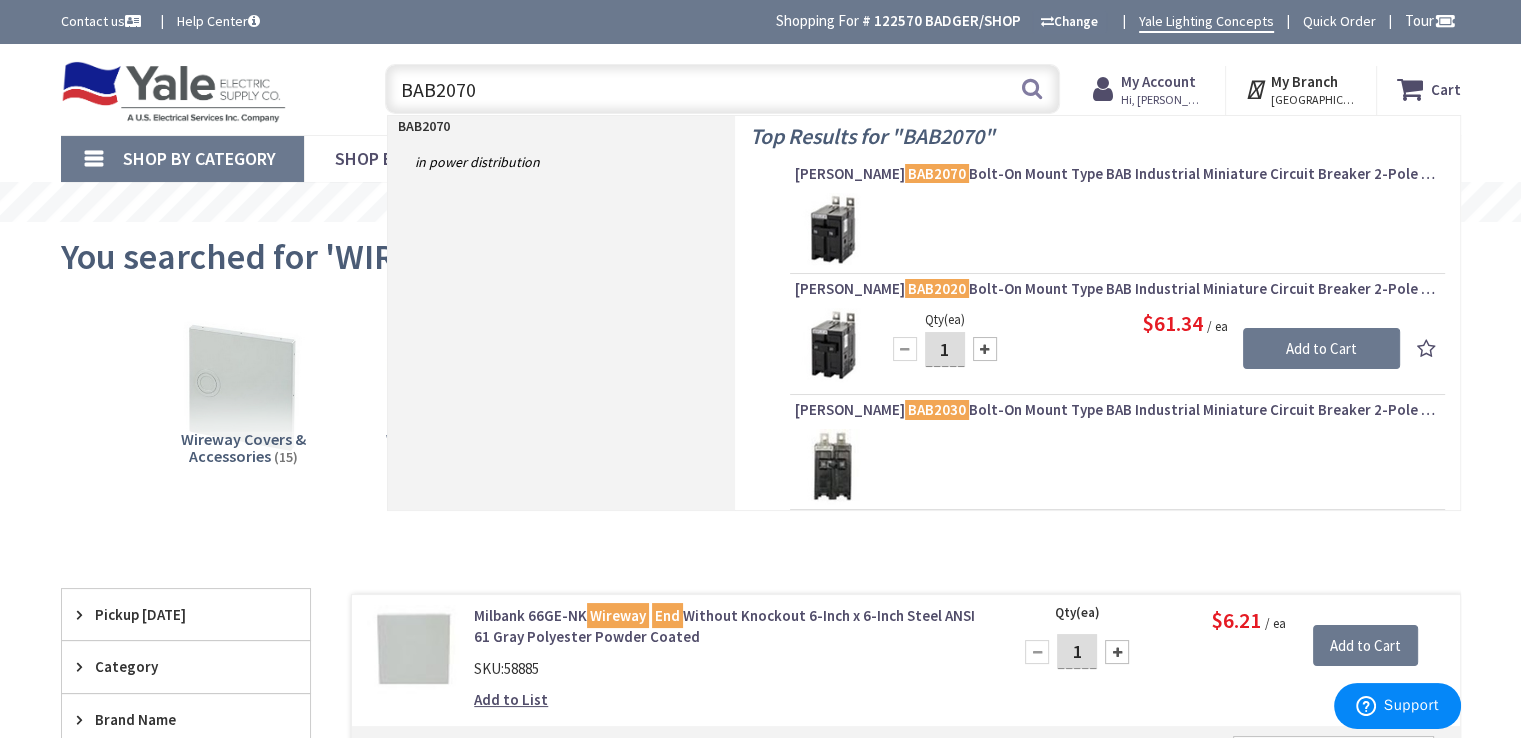 type on "BAB2070" 